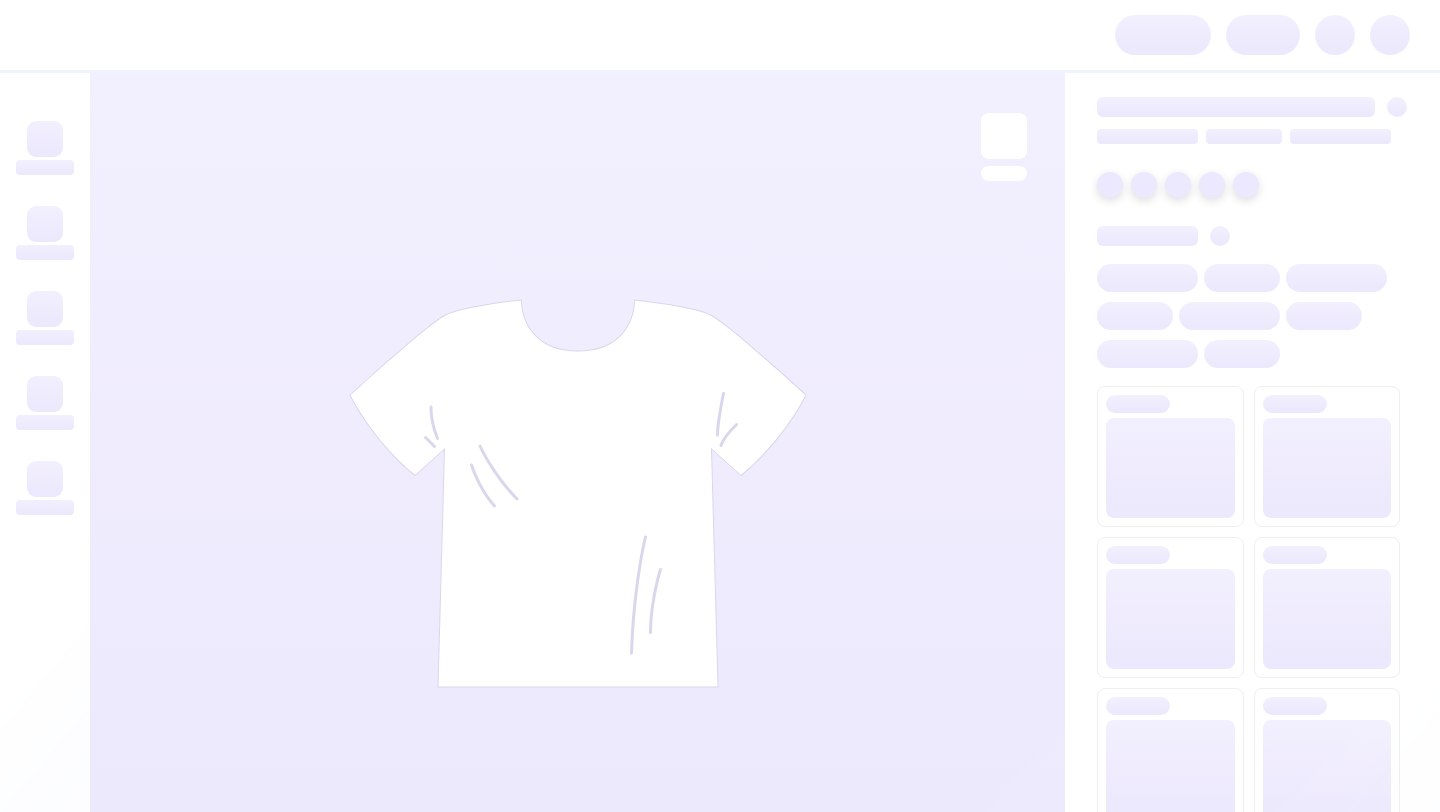 scroll, scrollTop: 0, scrollLeft: 0, axis: both 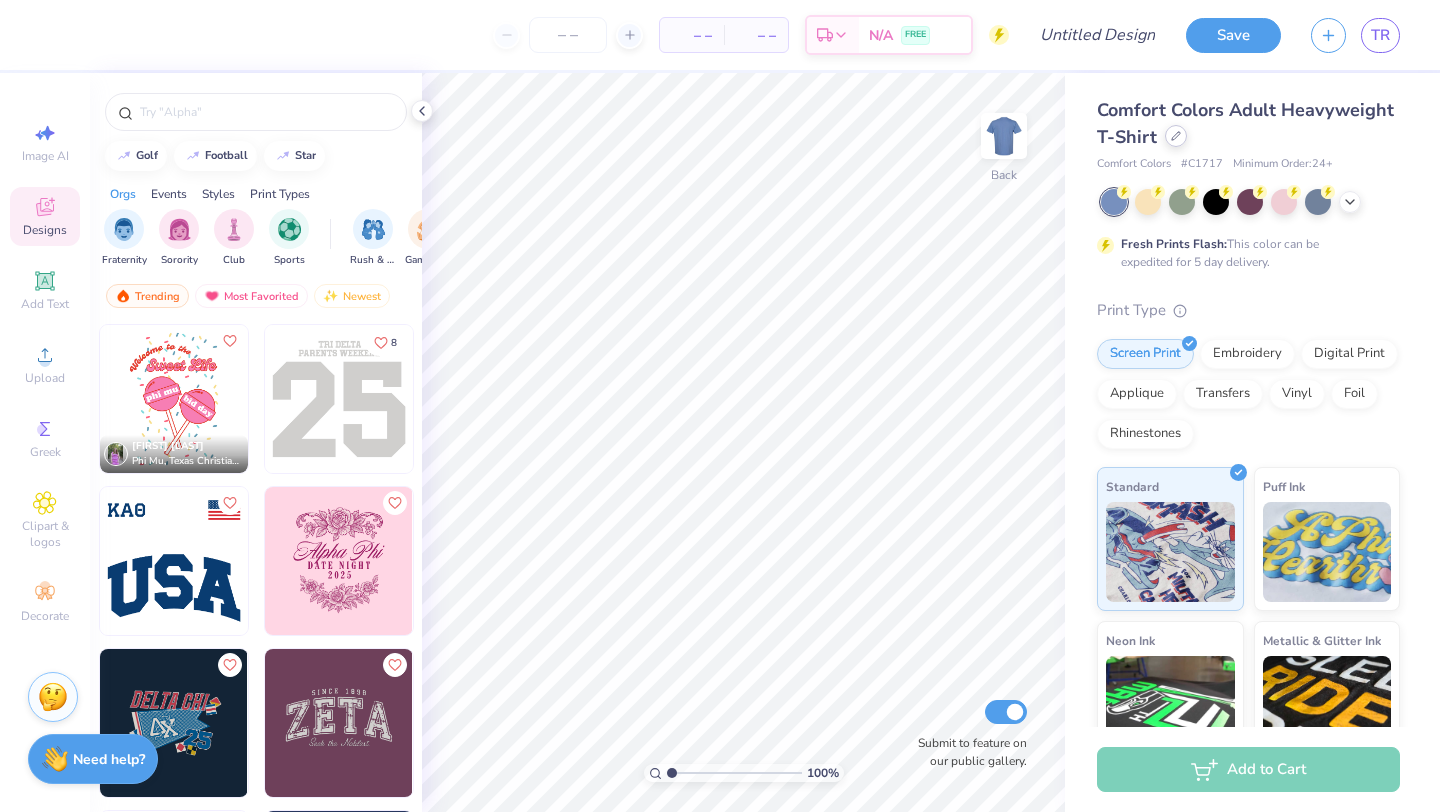click 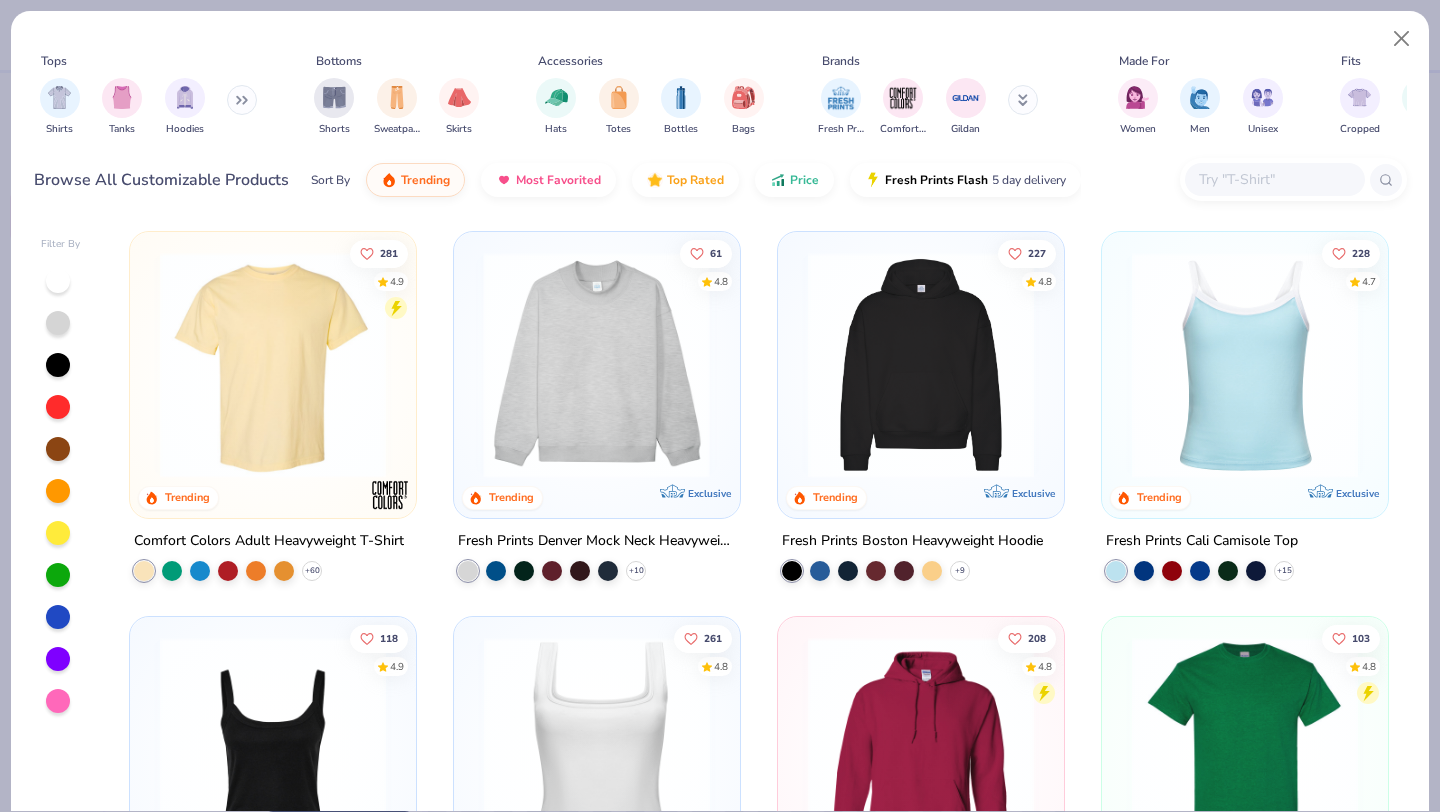 click at bounding box center [350, 365] 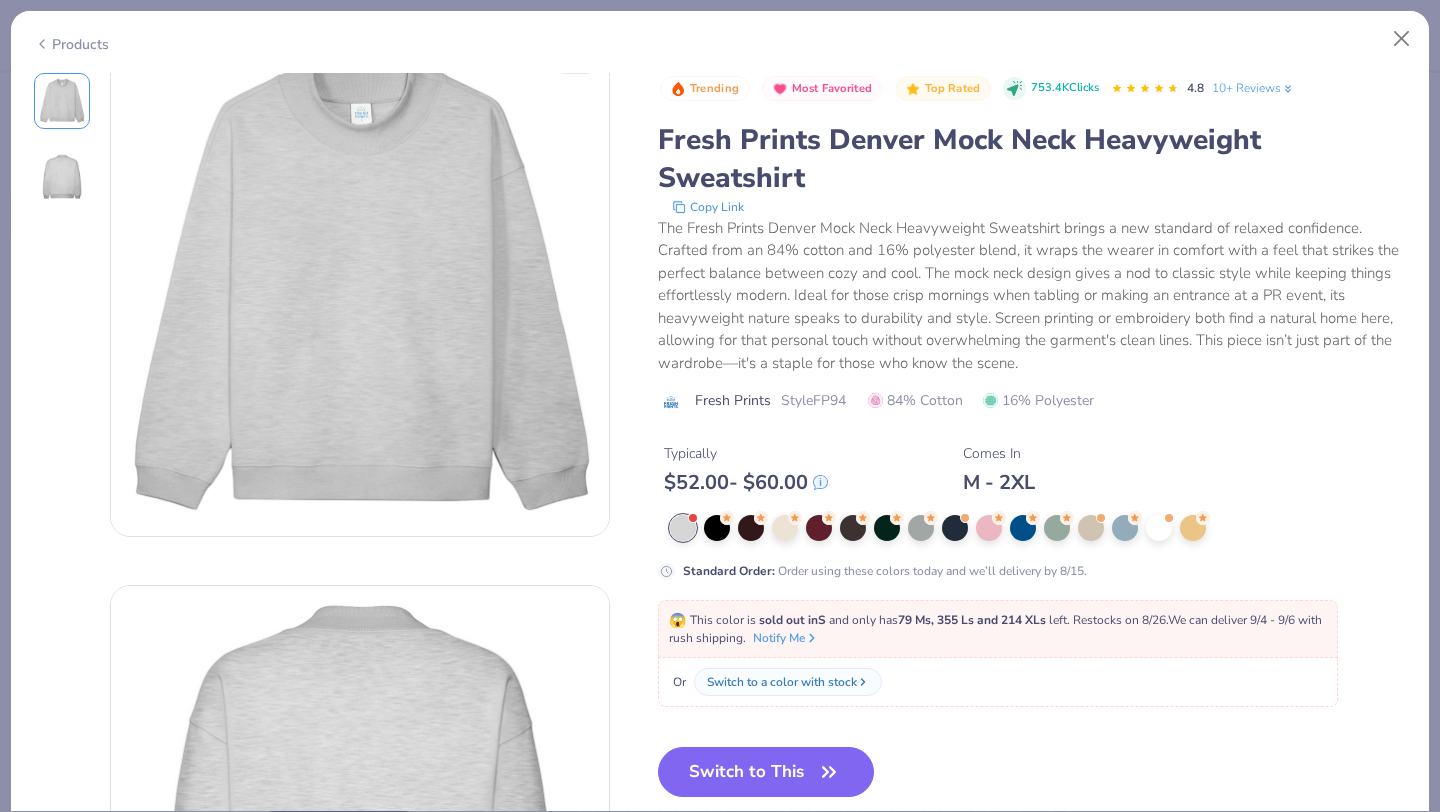 scroll, scrollTop: 0, scrollLeft: 0, axis: both 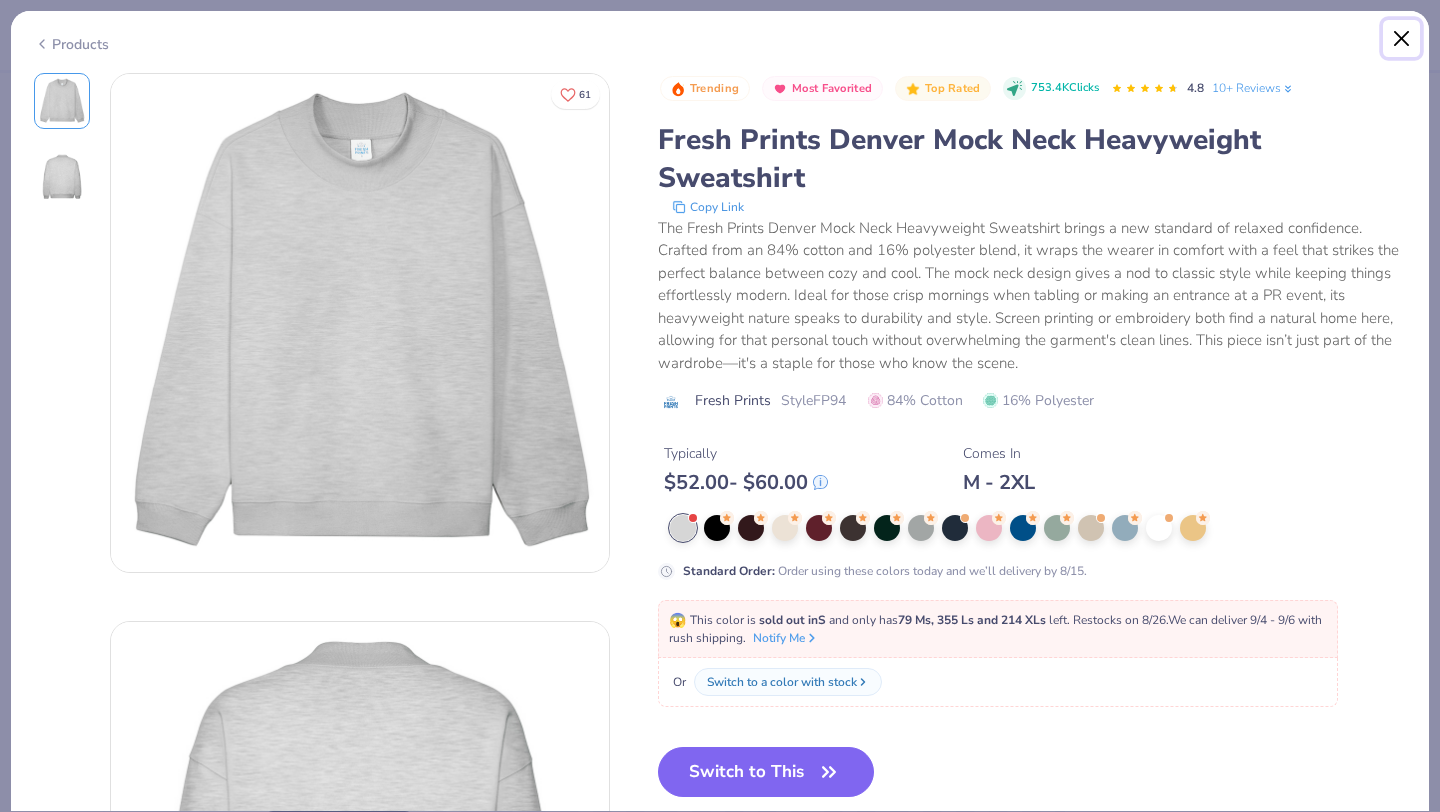 click at bounding box center [1402, 39] 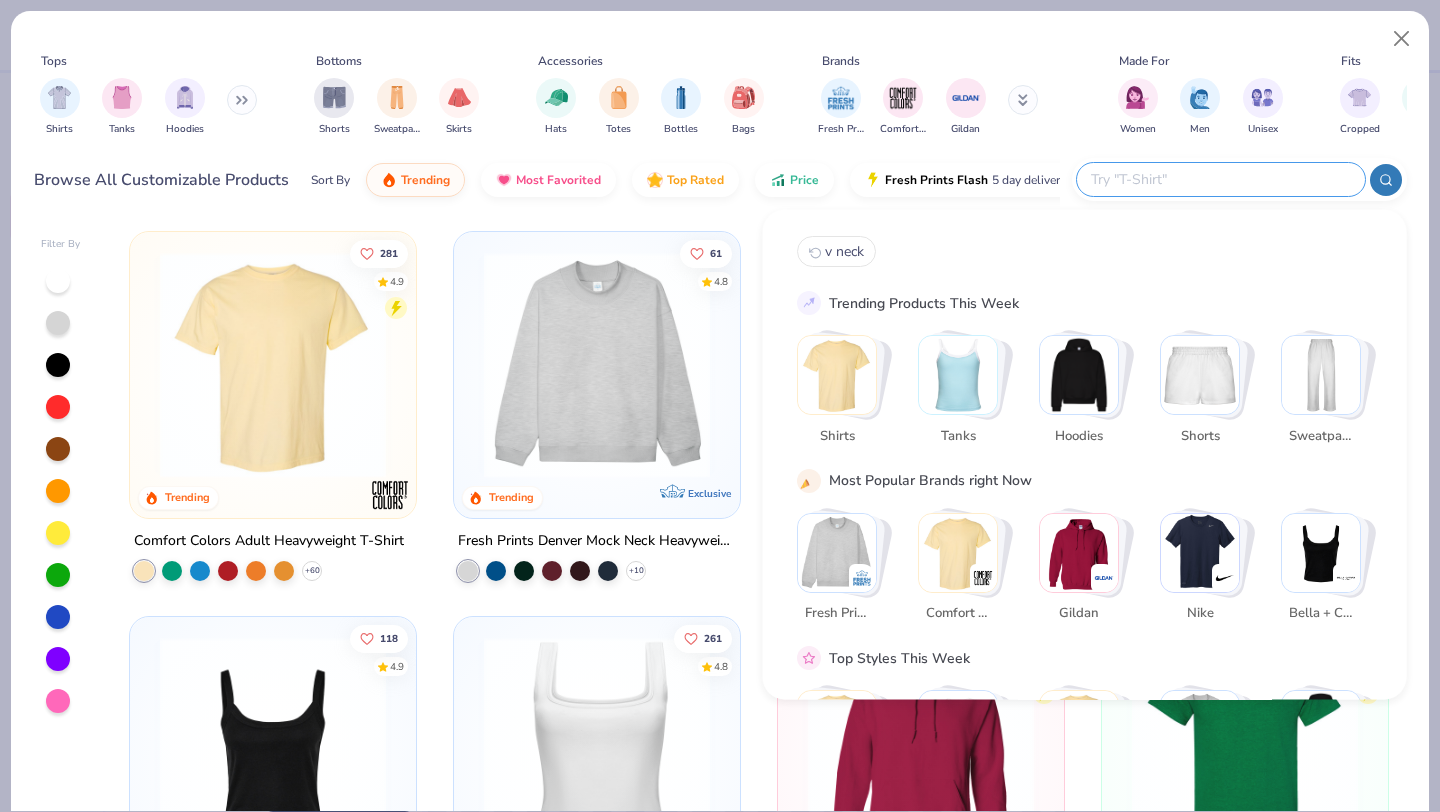 click at bounding box center [1220, 179] 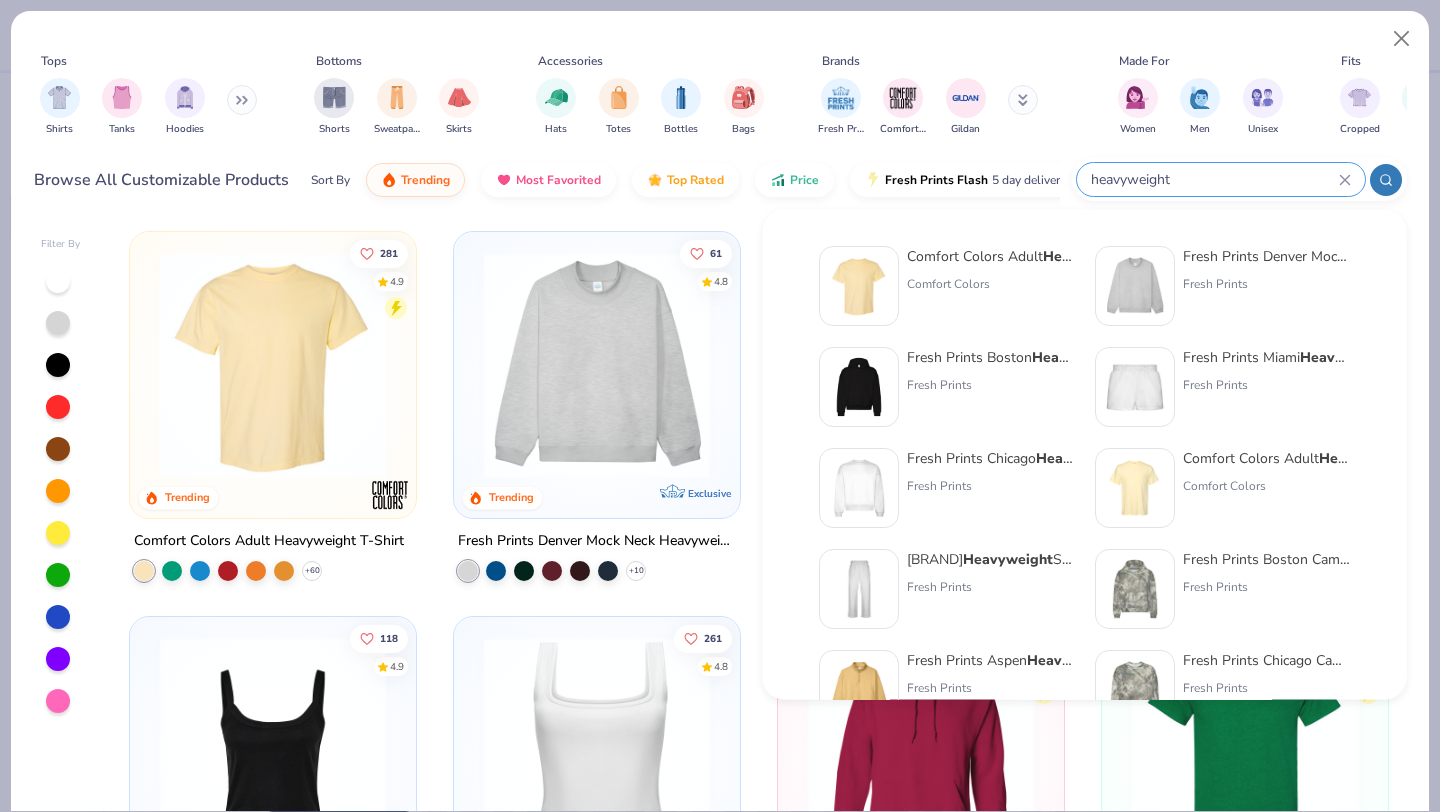 type on "heavyweight" 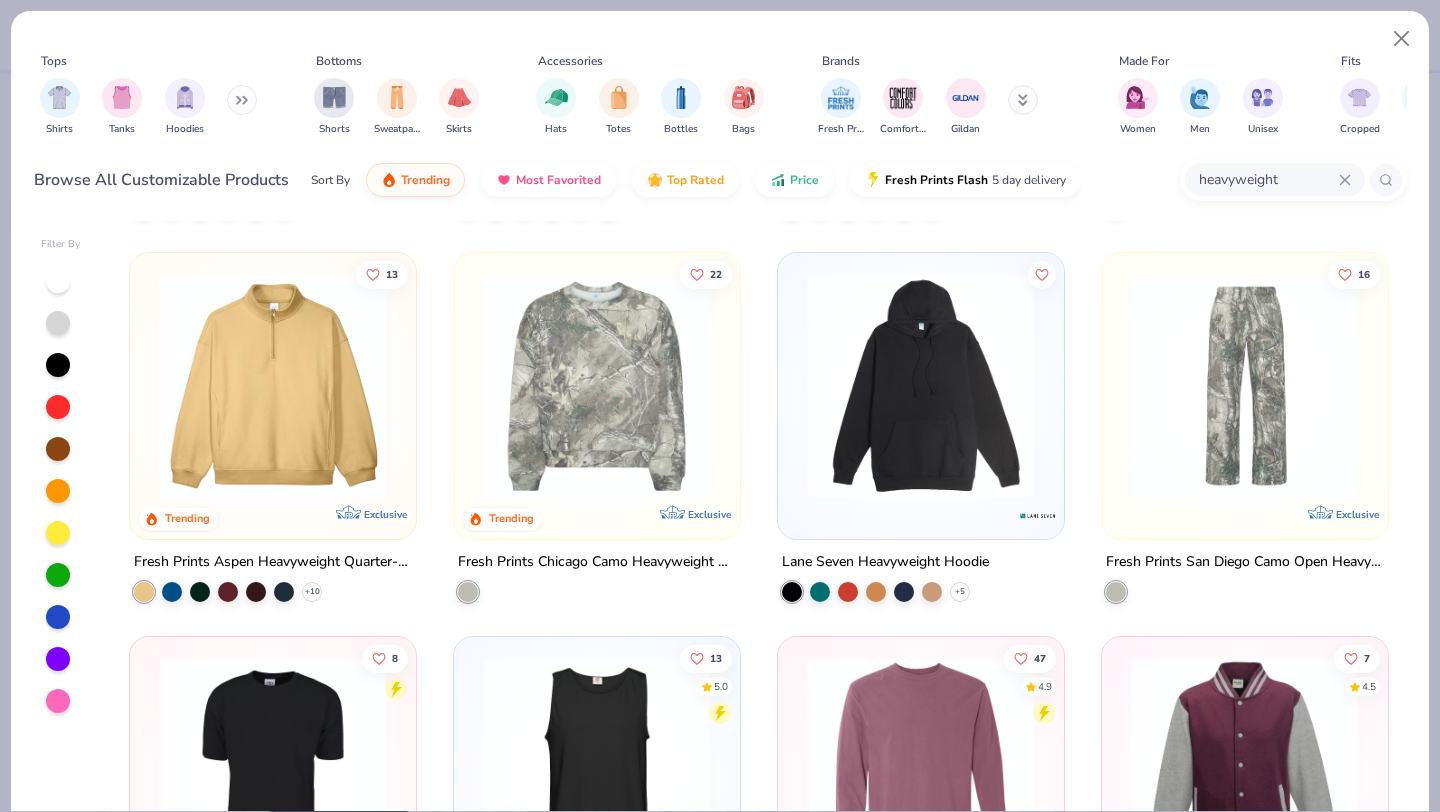 scroll, scrollTop: 747, scrollLeft: 0, axis: vertical 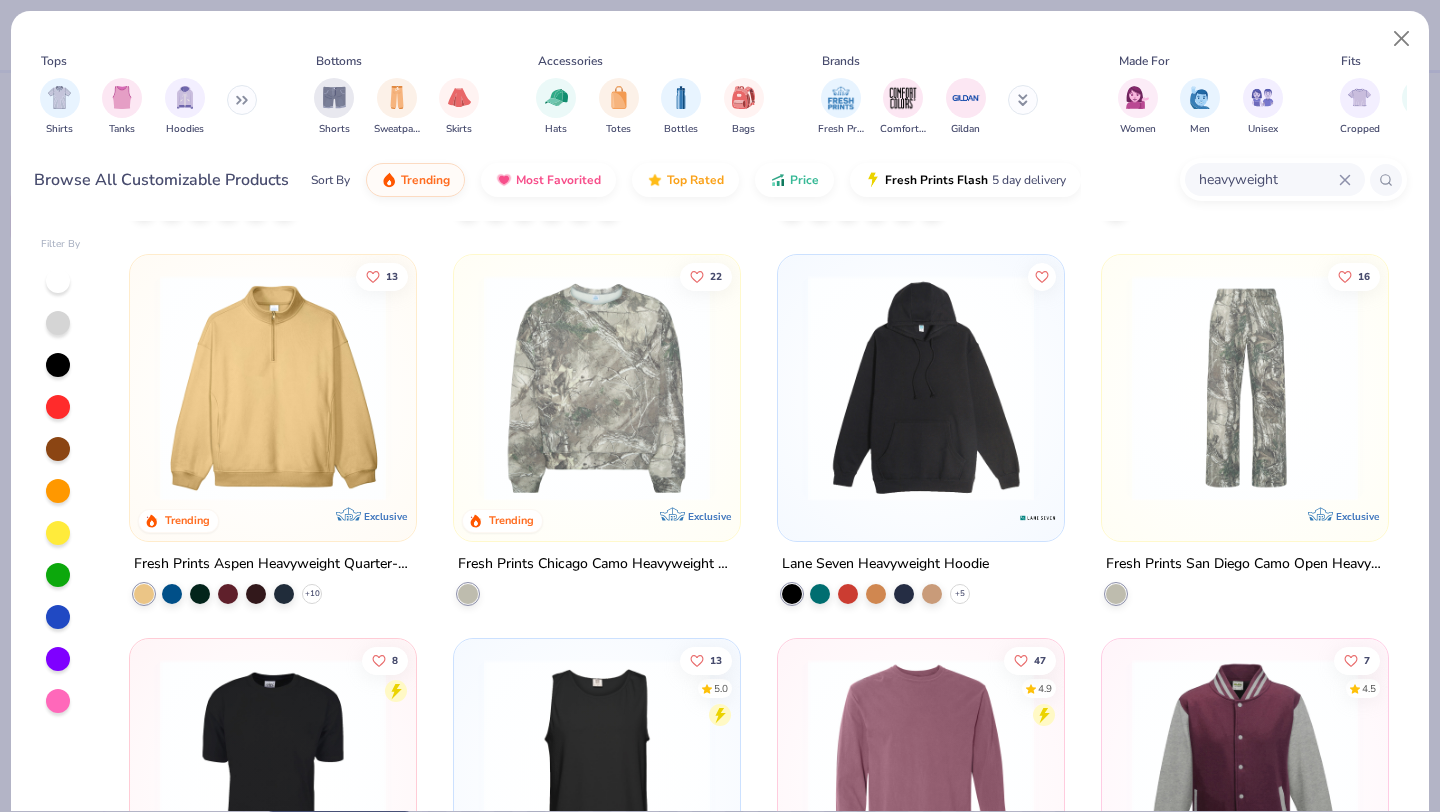 click at bounding box center (921, 387) 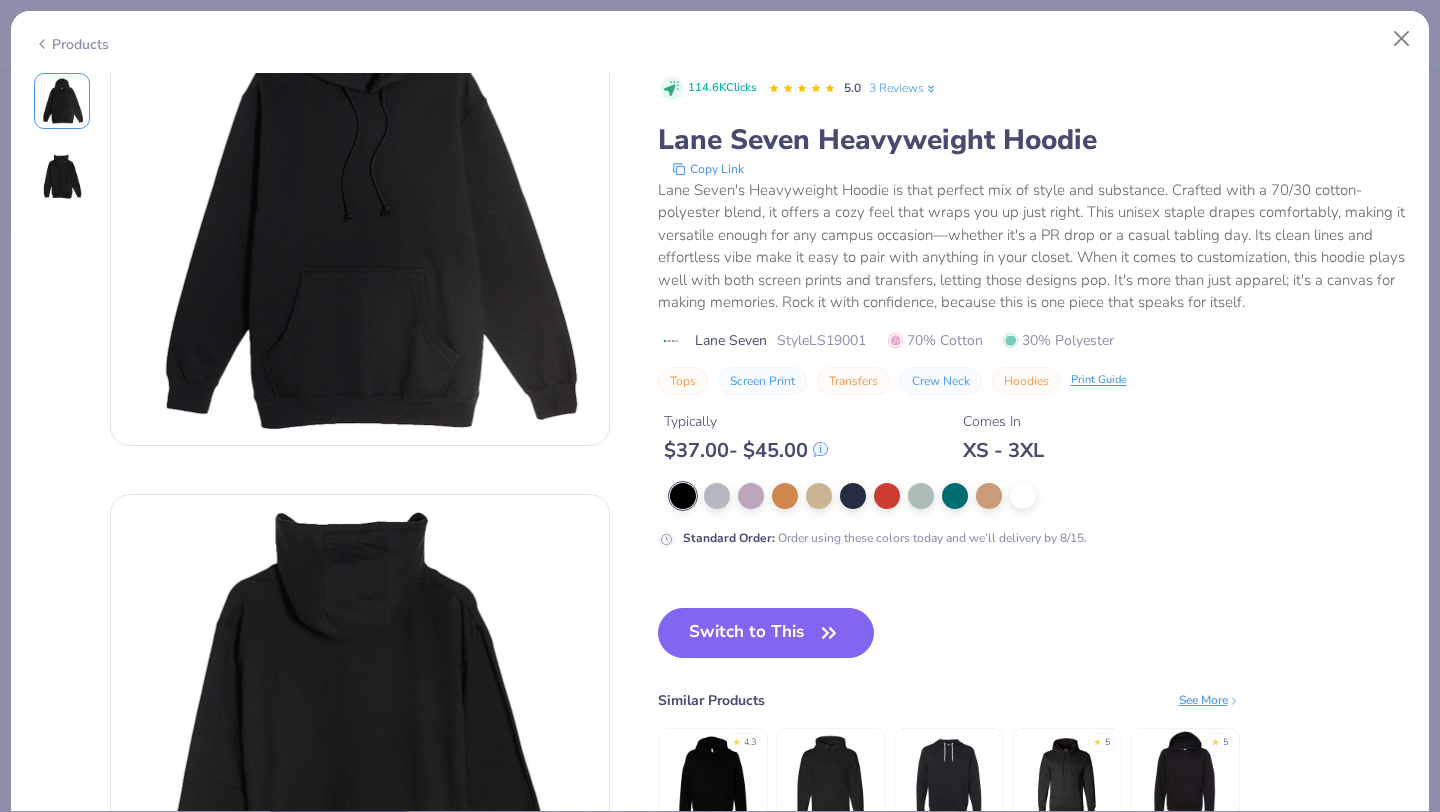 scroll, scrollTop: 129, scrollLeft: 0, axis: vertical 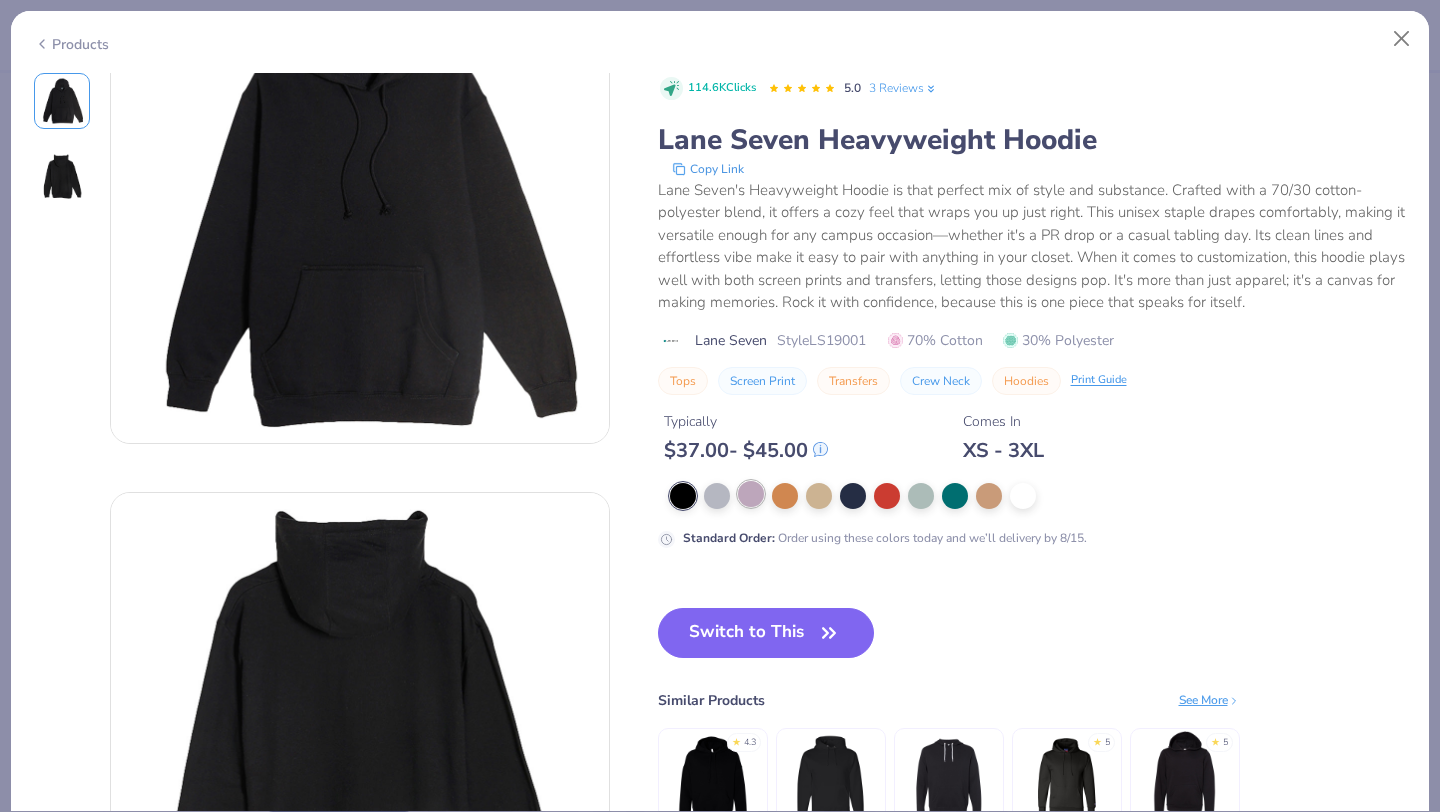 click at bounding box center [751, 494] 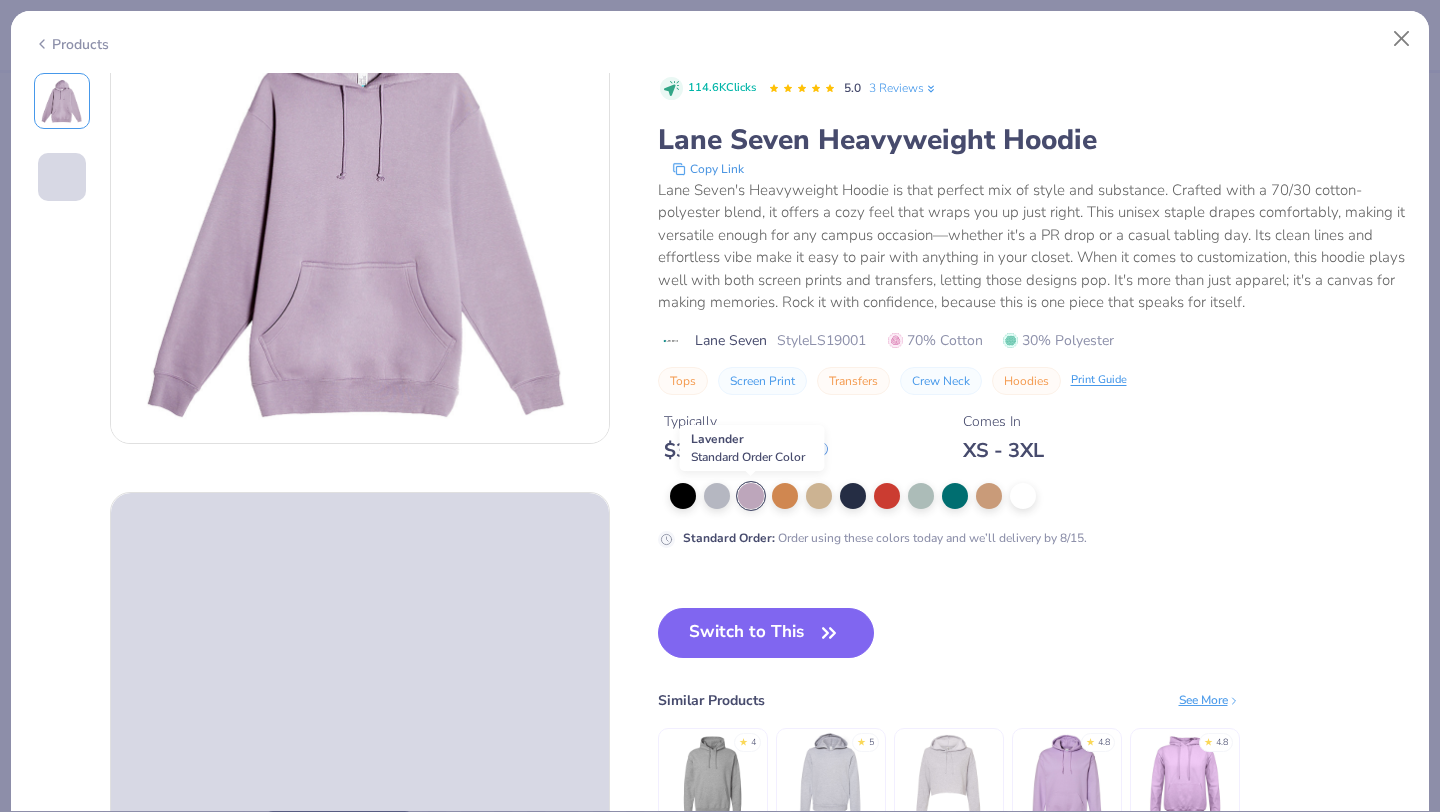 scroll, scrollTop: 0, scrollLeft: 0, axis: both 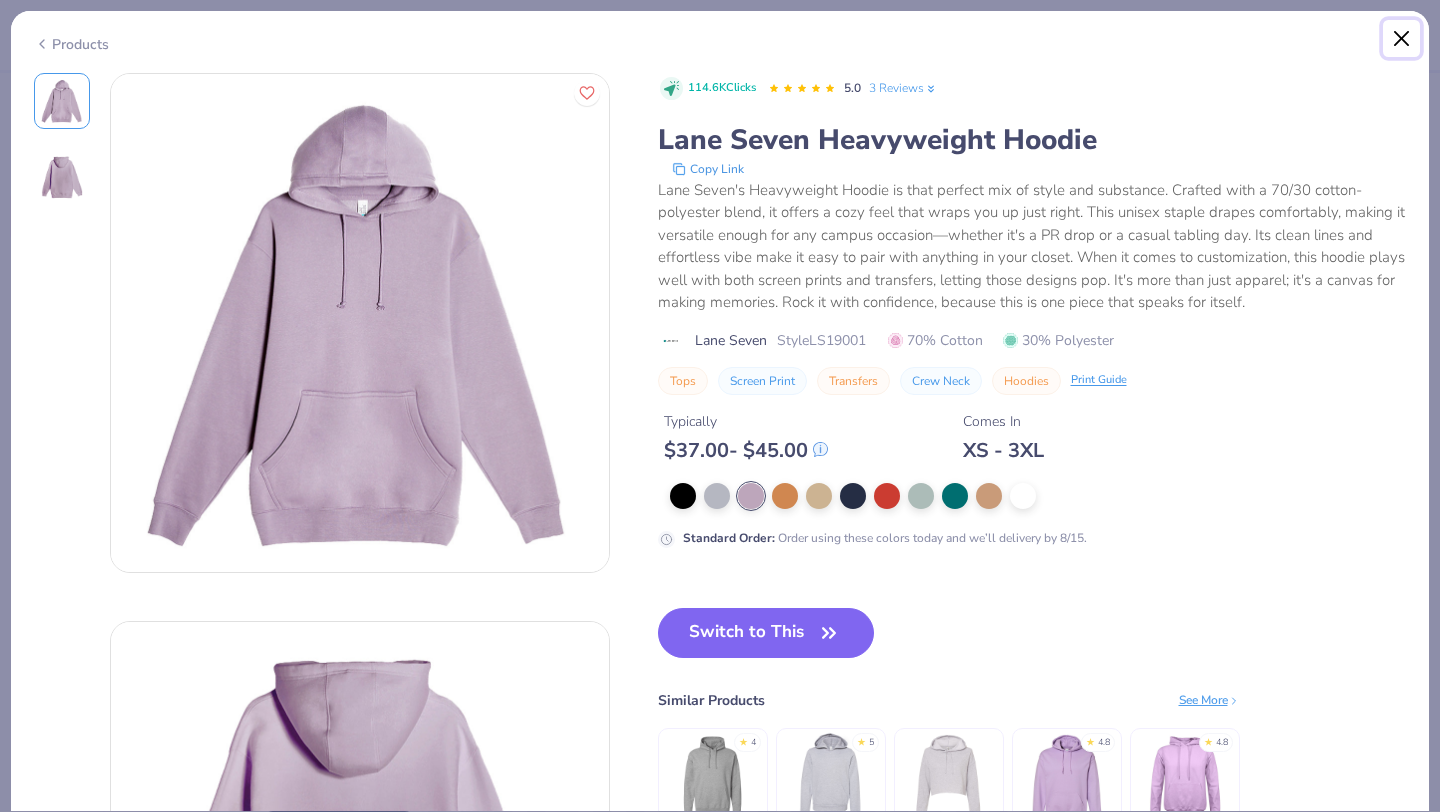 click at bounding box center (1402, 39) 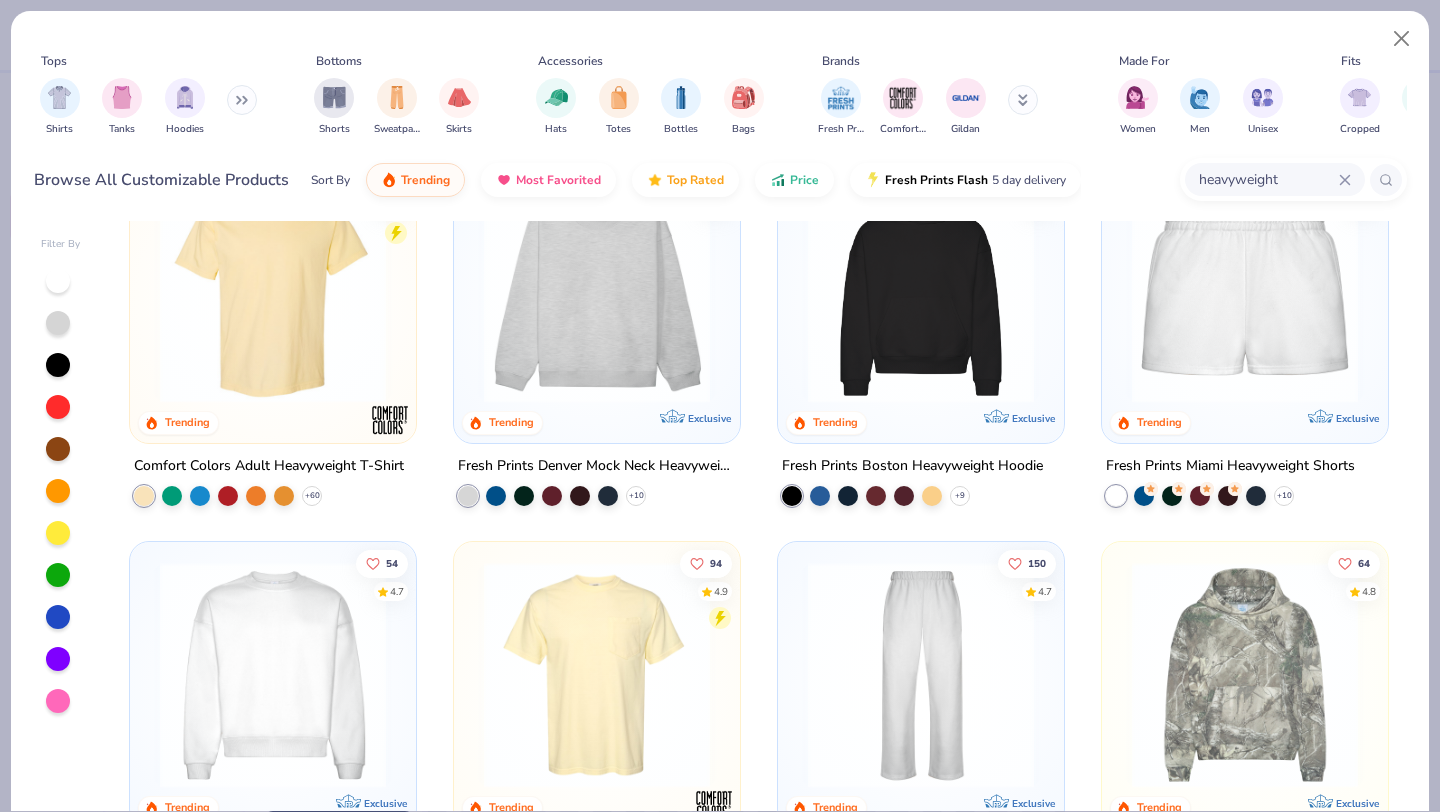 scroll, scrollTop: 0, scrollLeft: 0, axis: both 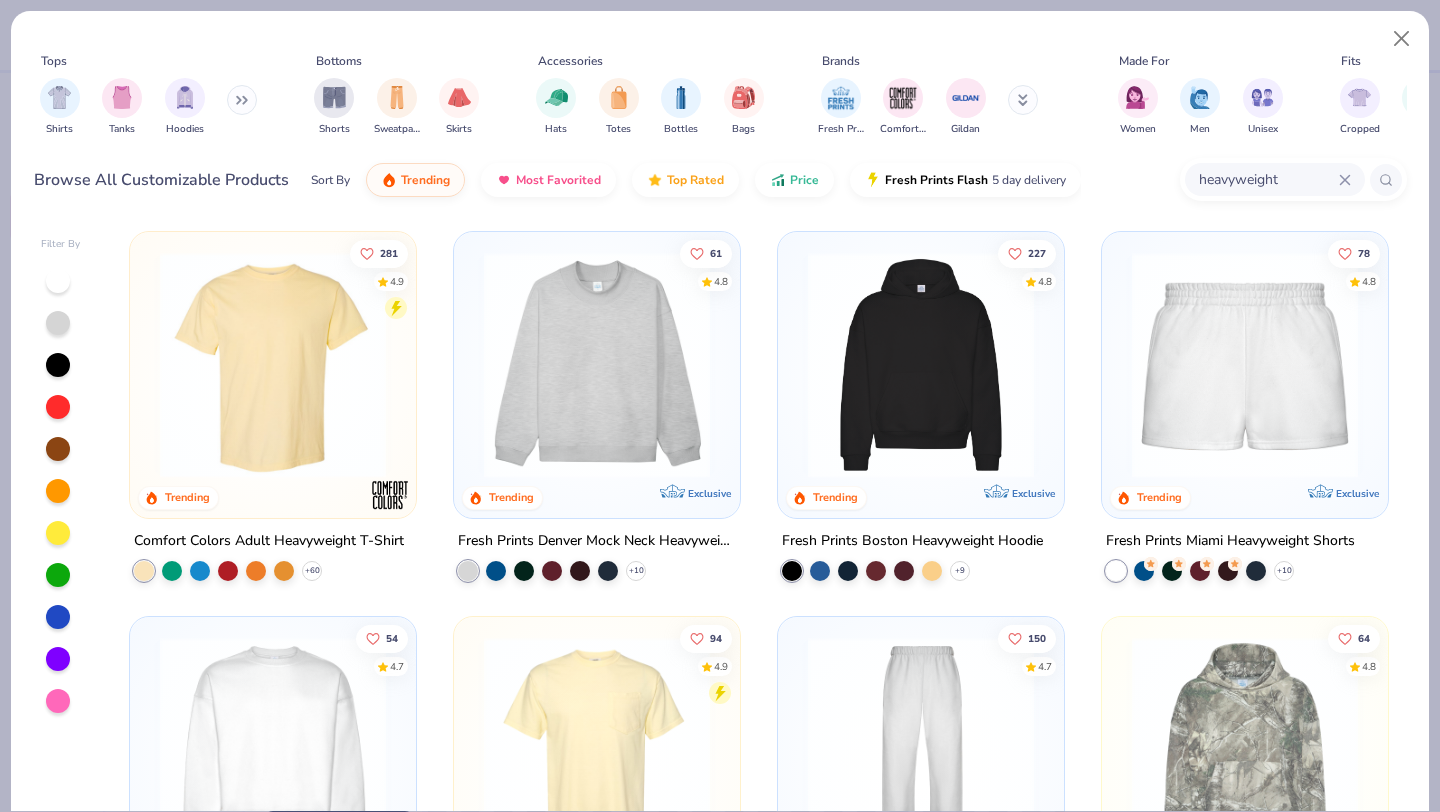 click 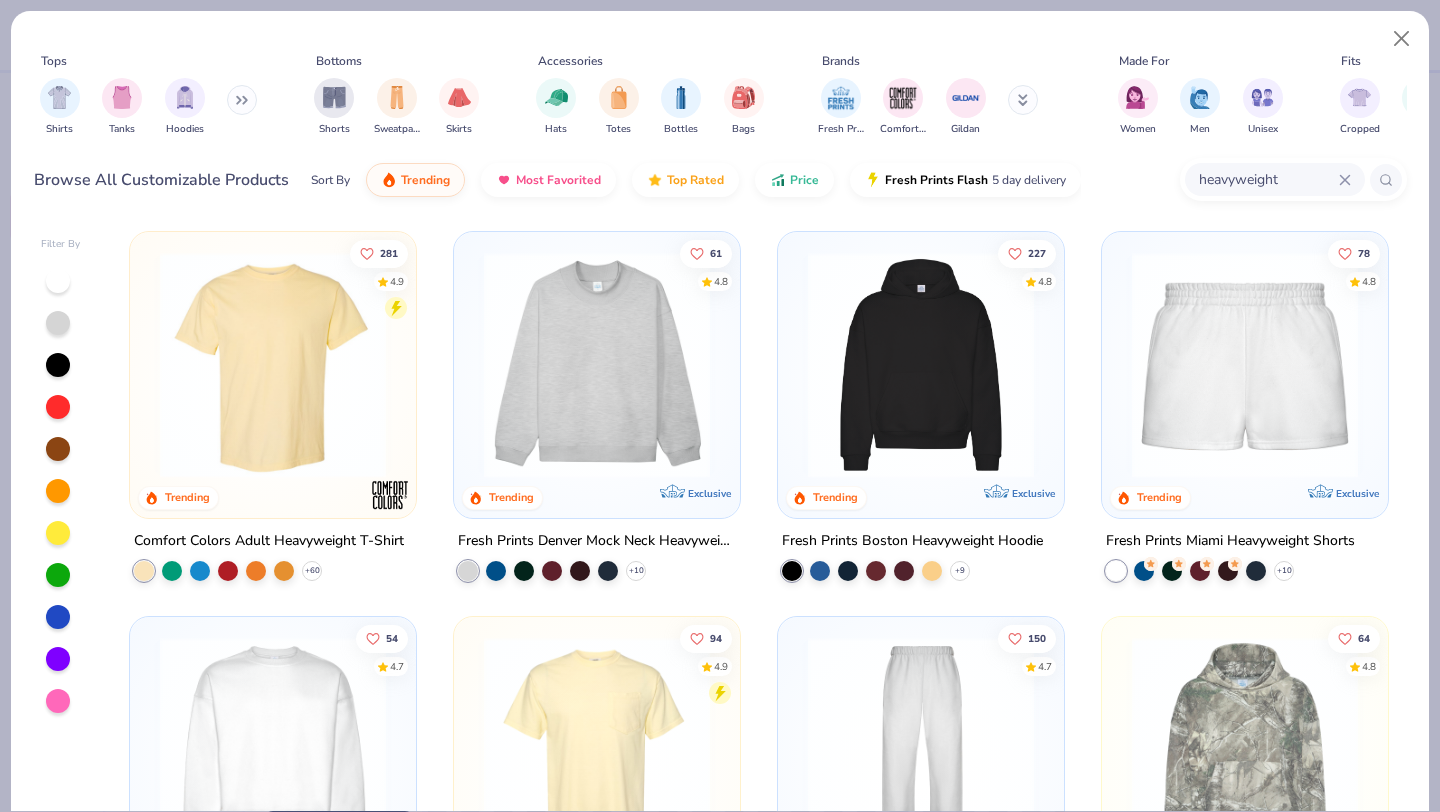 type 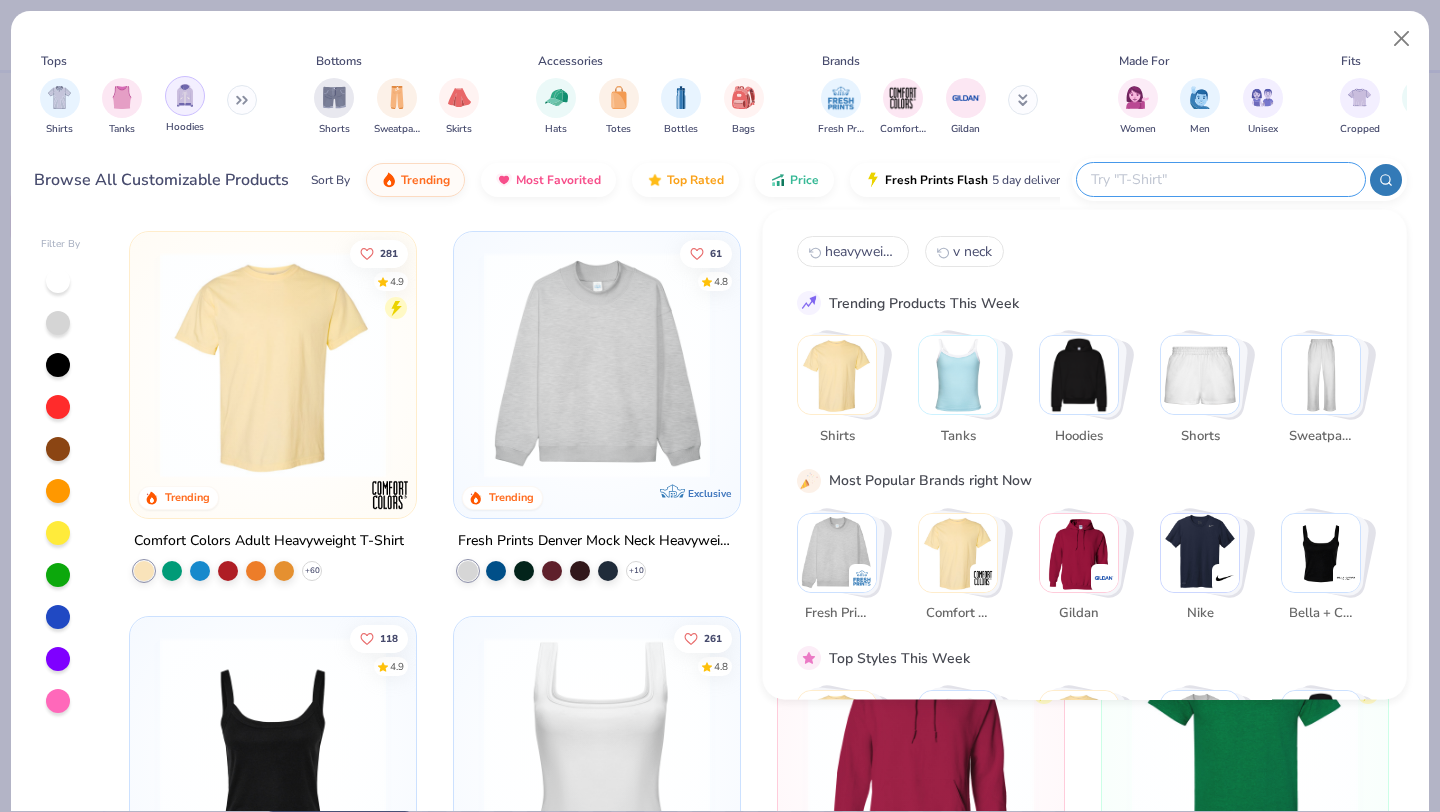 click at bounding box center (185, 96) 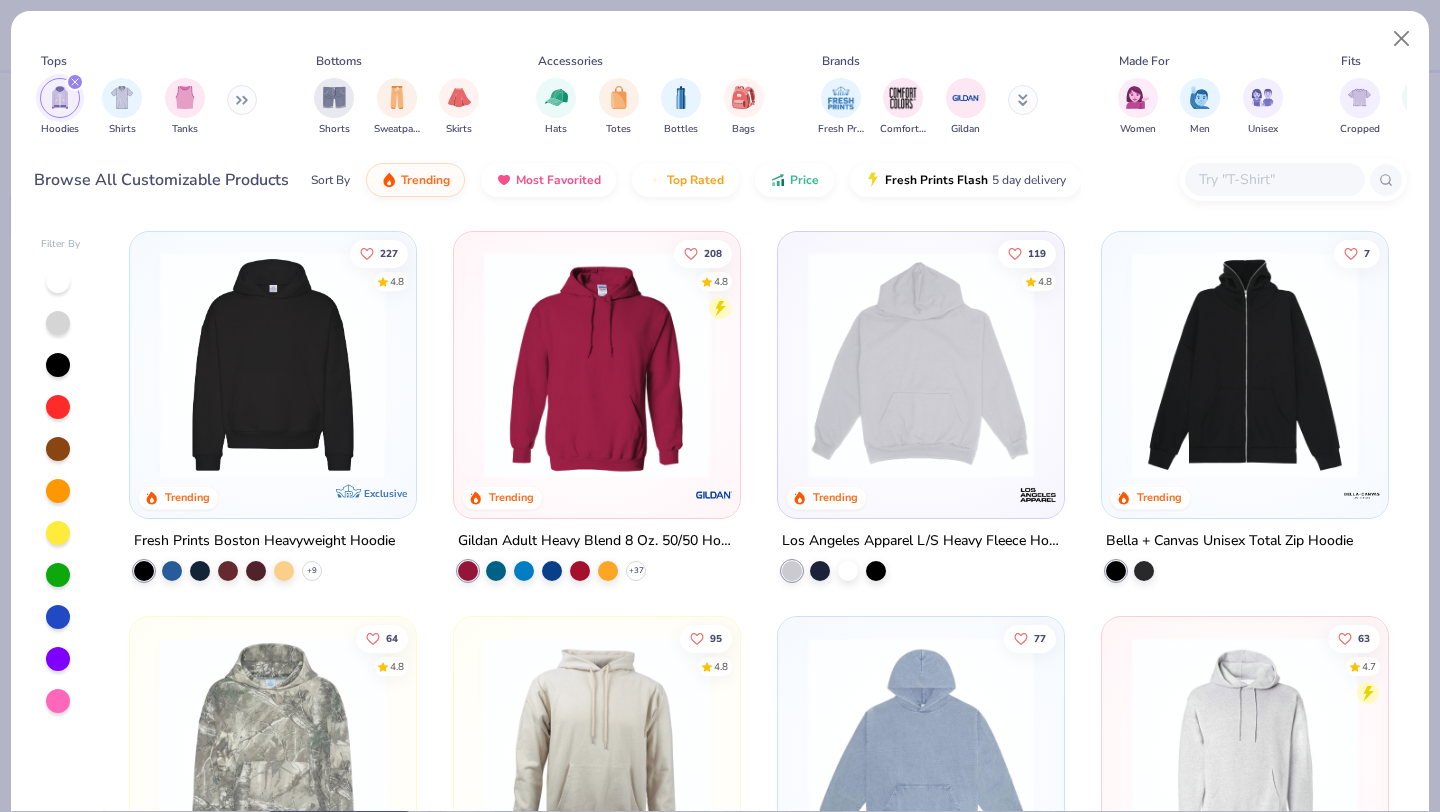 click at bounding box center [921, 365] 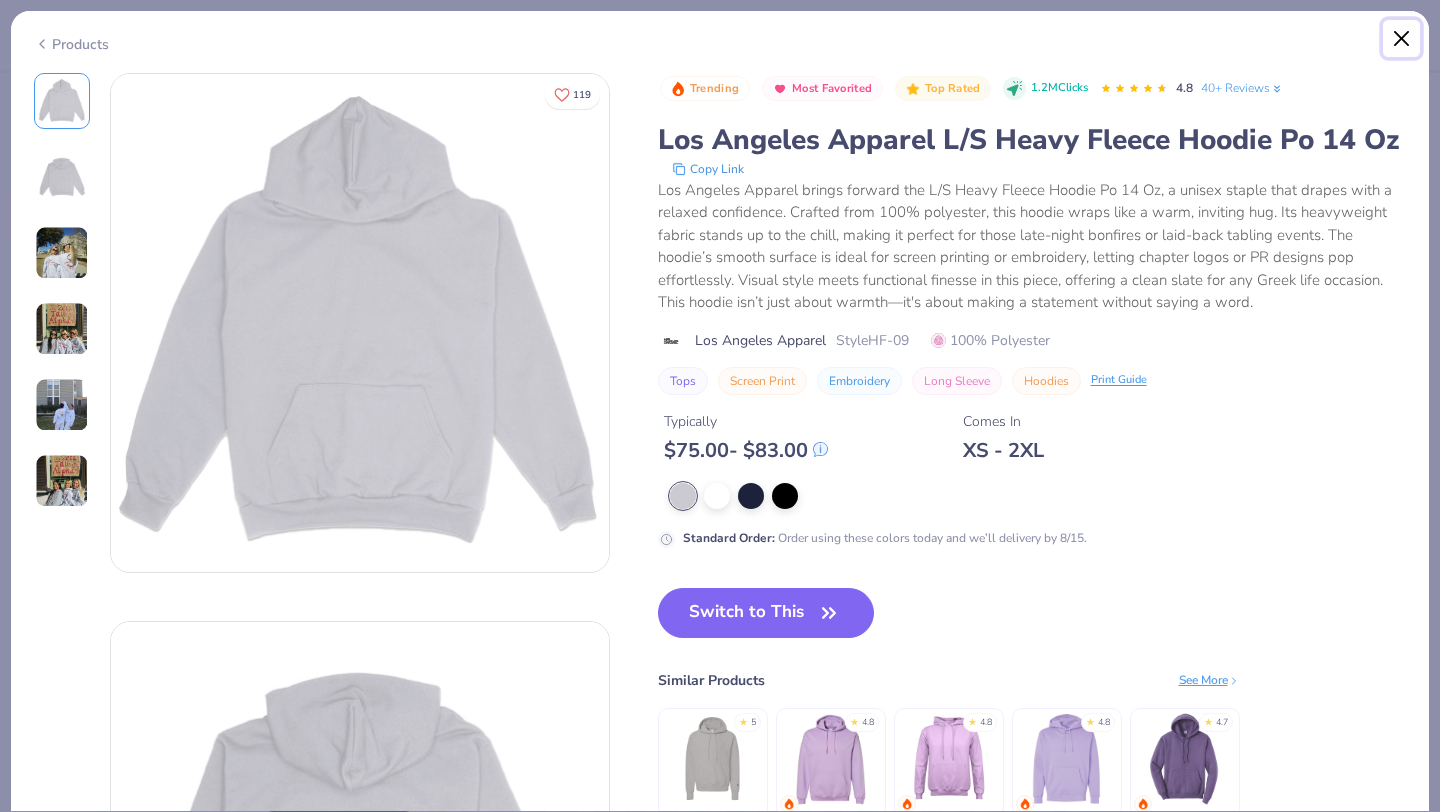 click at bounding box center [1402, 39] 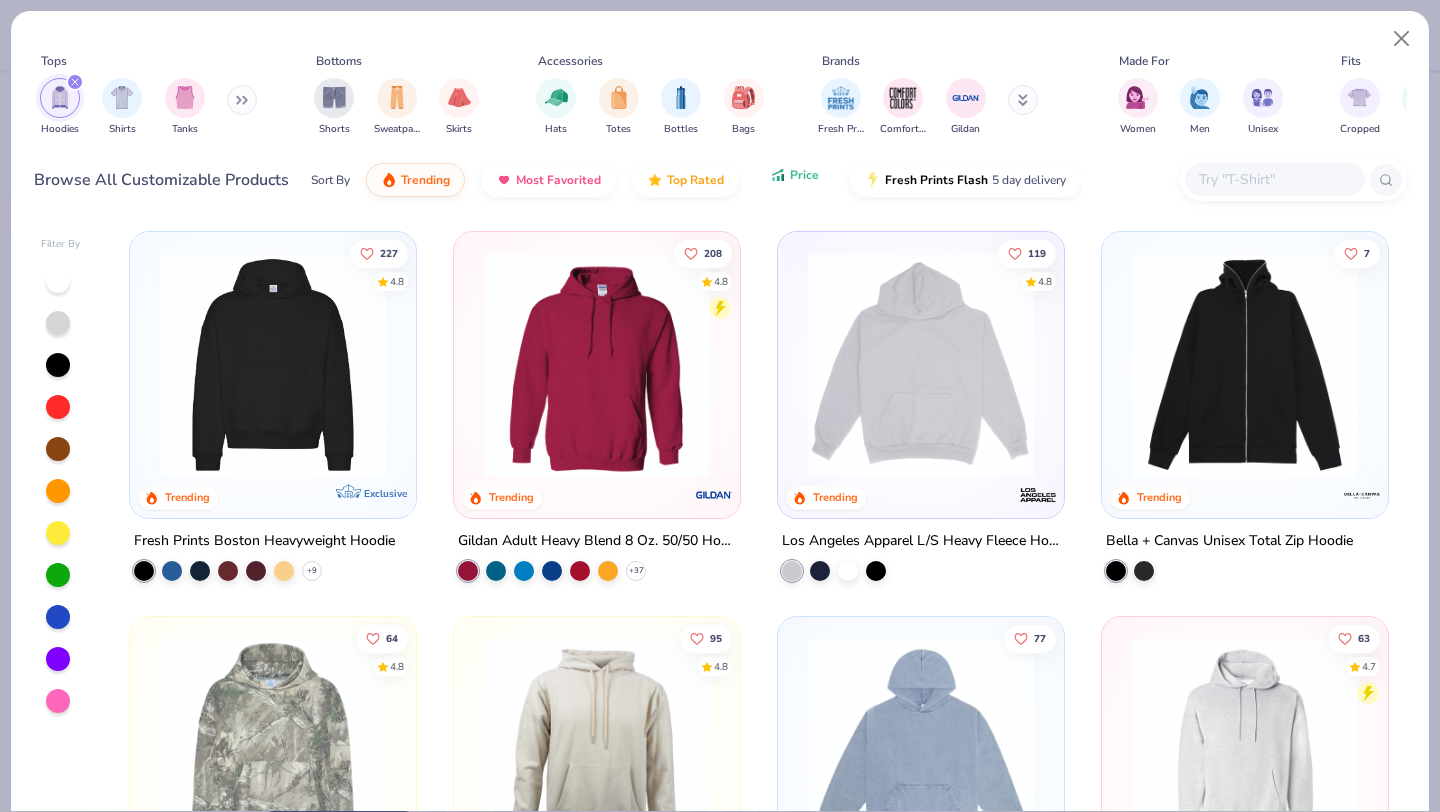 click on "Price" at bounding box center (804, 175) 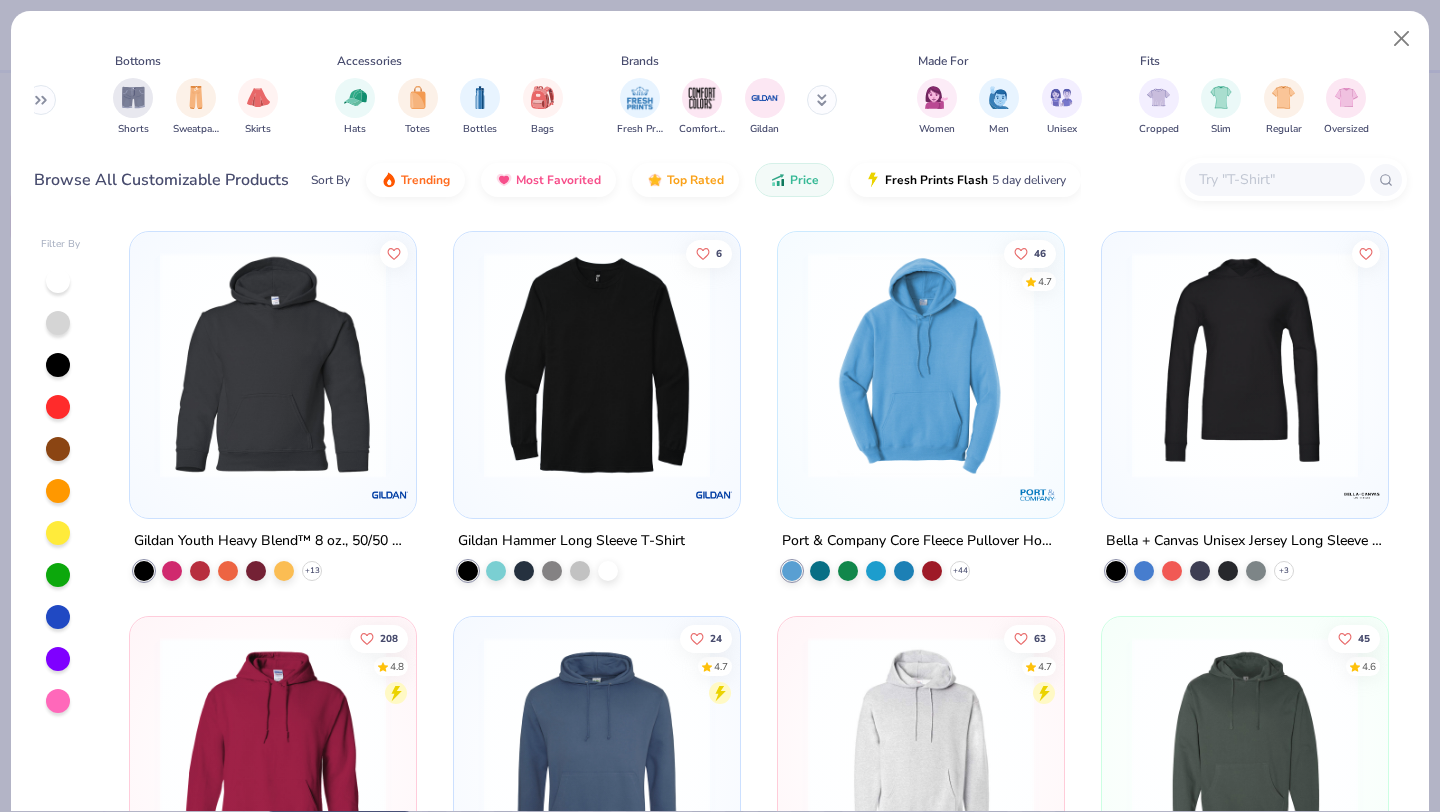 scroll, scrollTop: 0, scrollLeft: 204, axis: horizontal 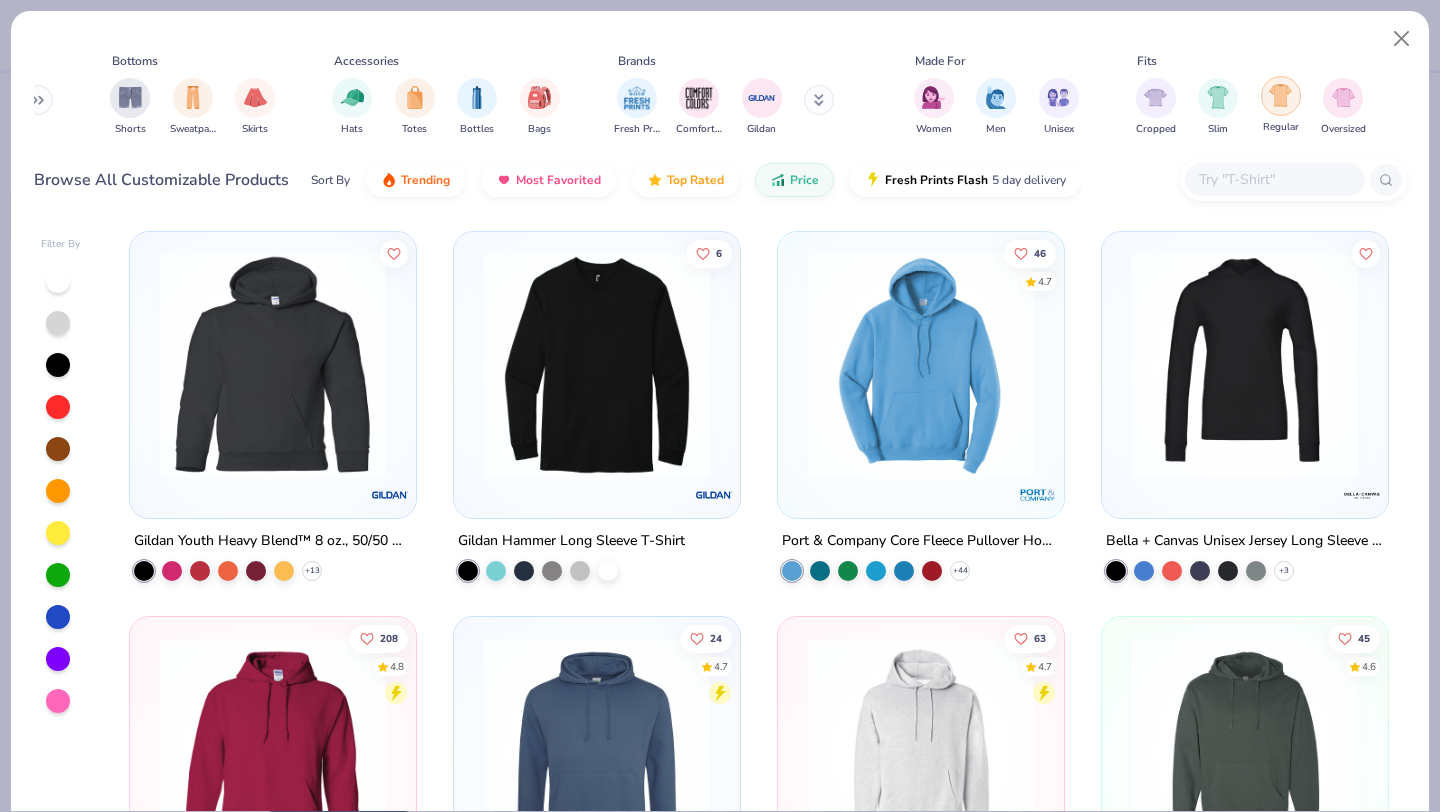click at bounding box center (1280, 95) 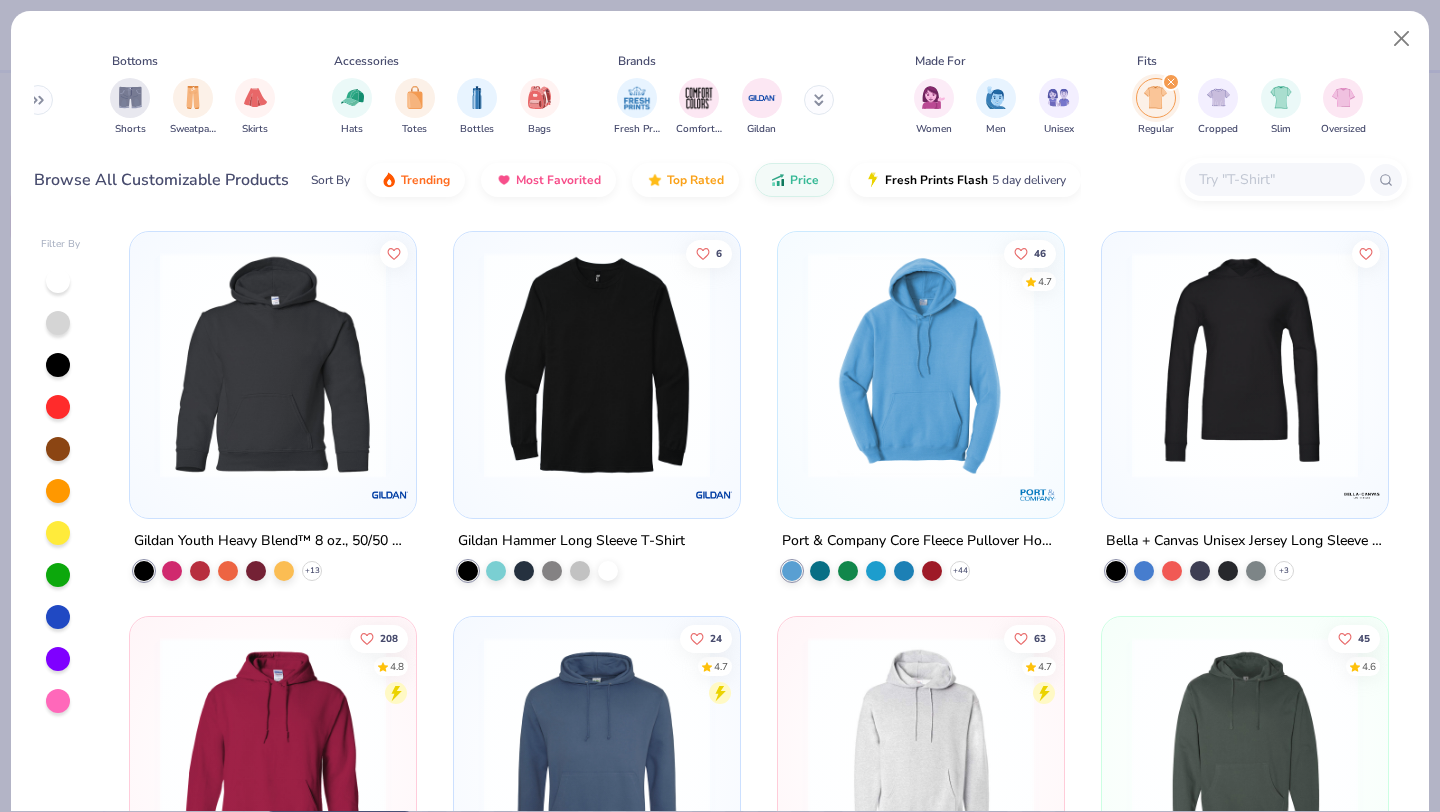 click at bounding box center [921, 365] 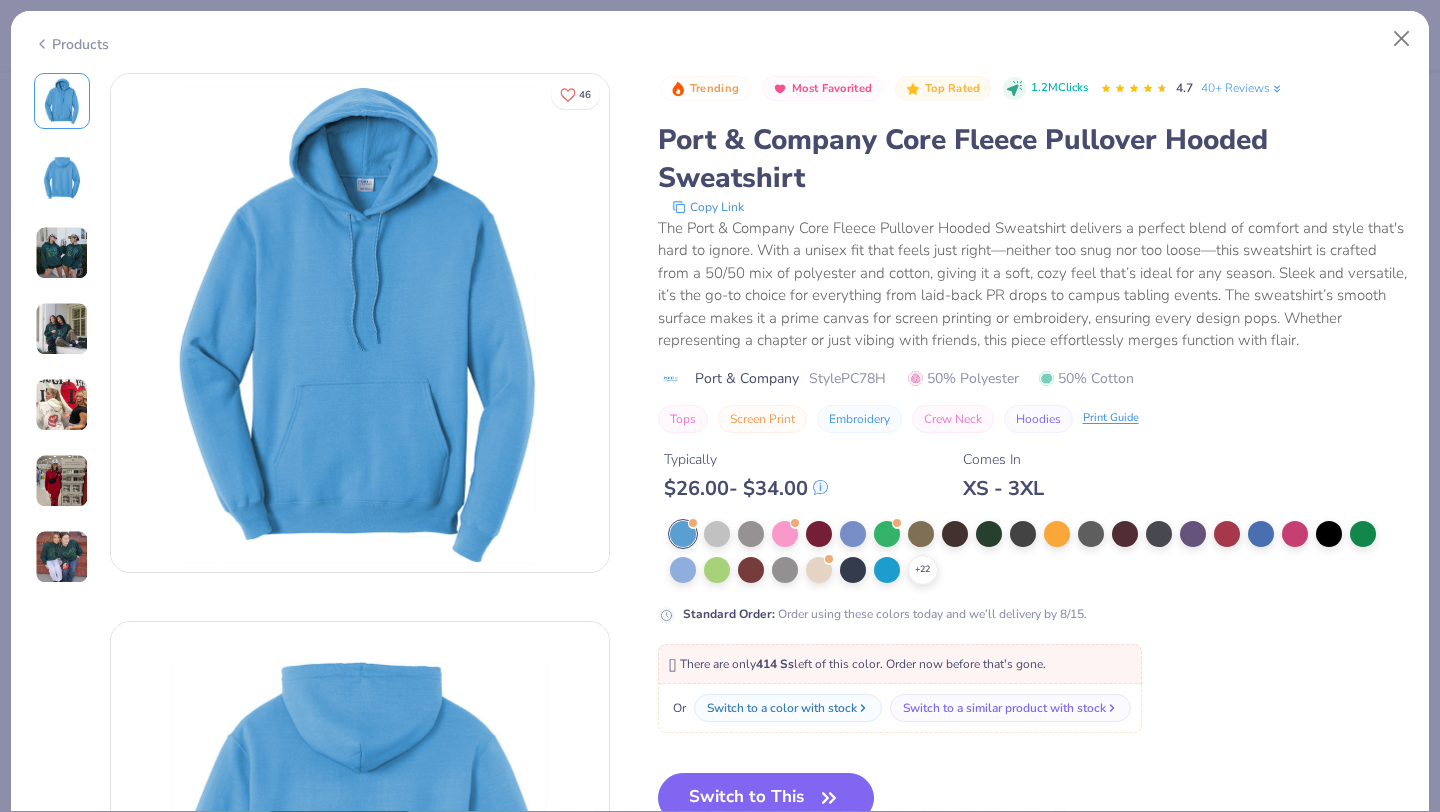 click at bounding box center [62, 253] 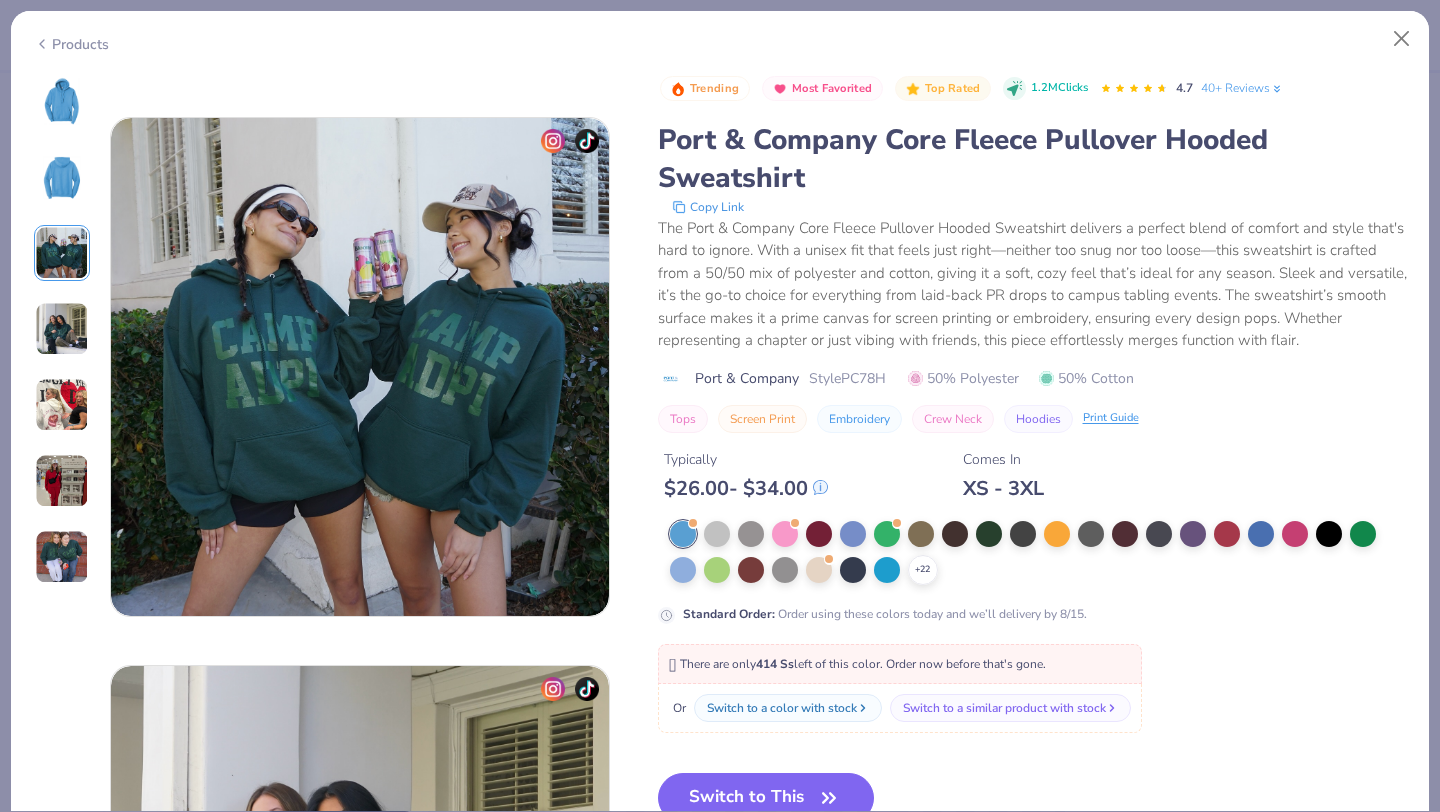 scroll, scrollTop: 1096, scrollLeft: 0, axis: vertical 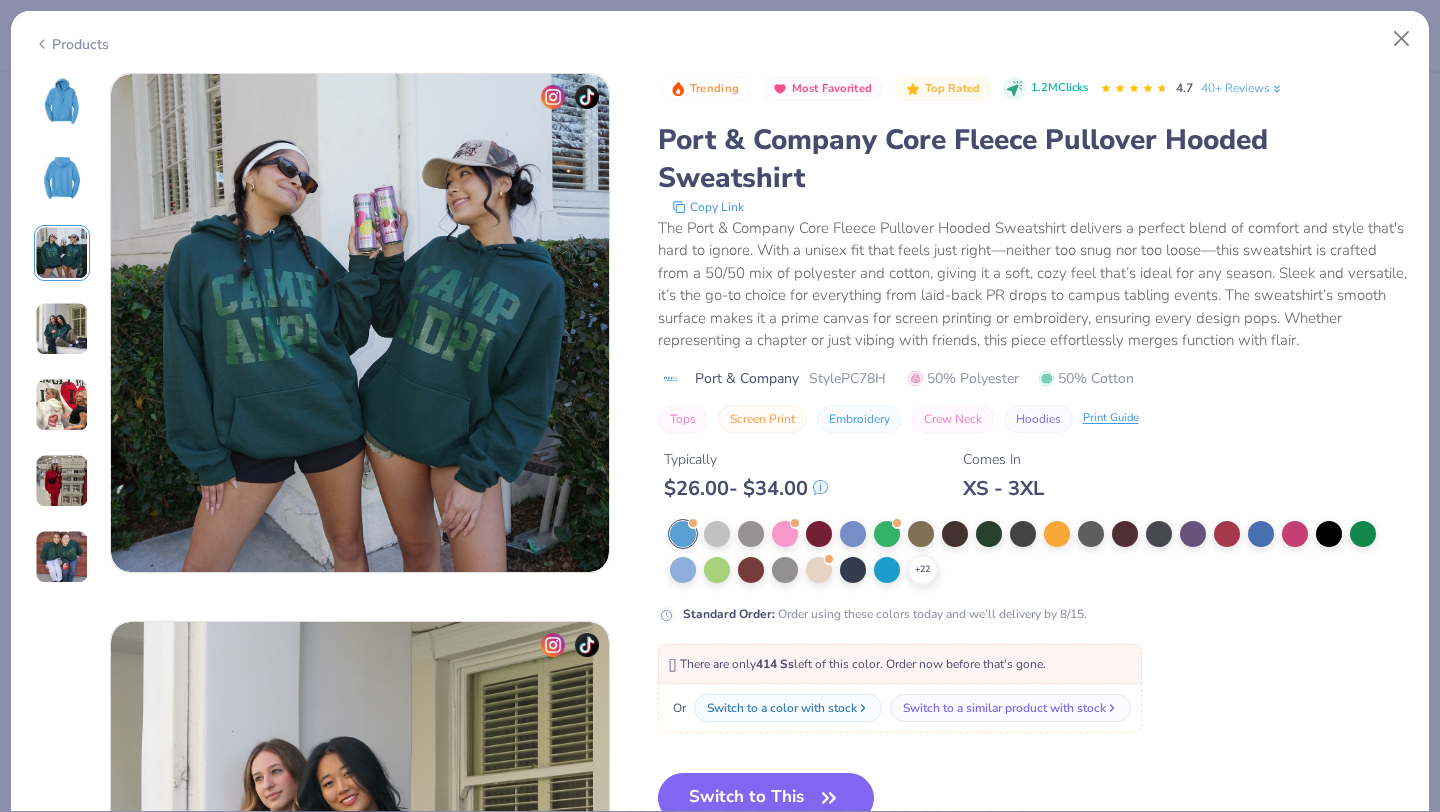 click at bounding box center [62, 329] 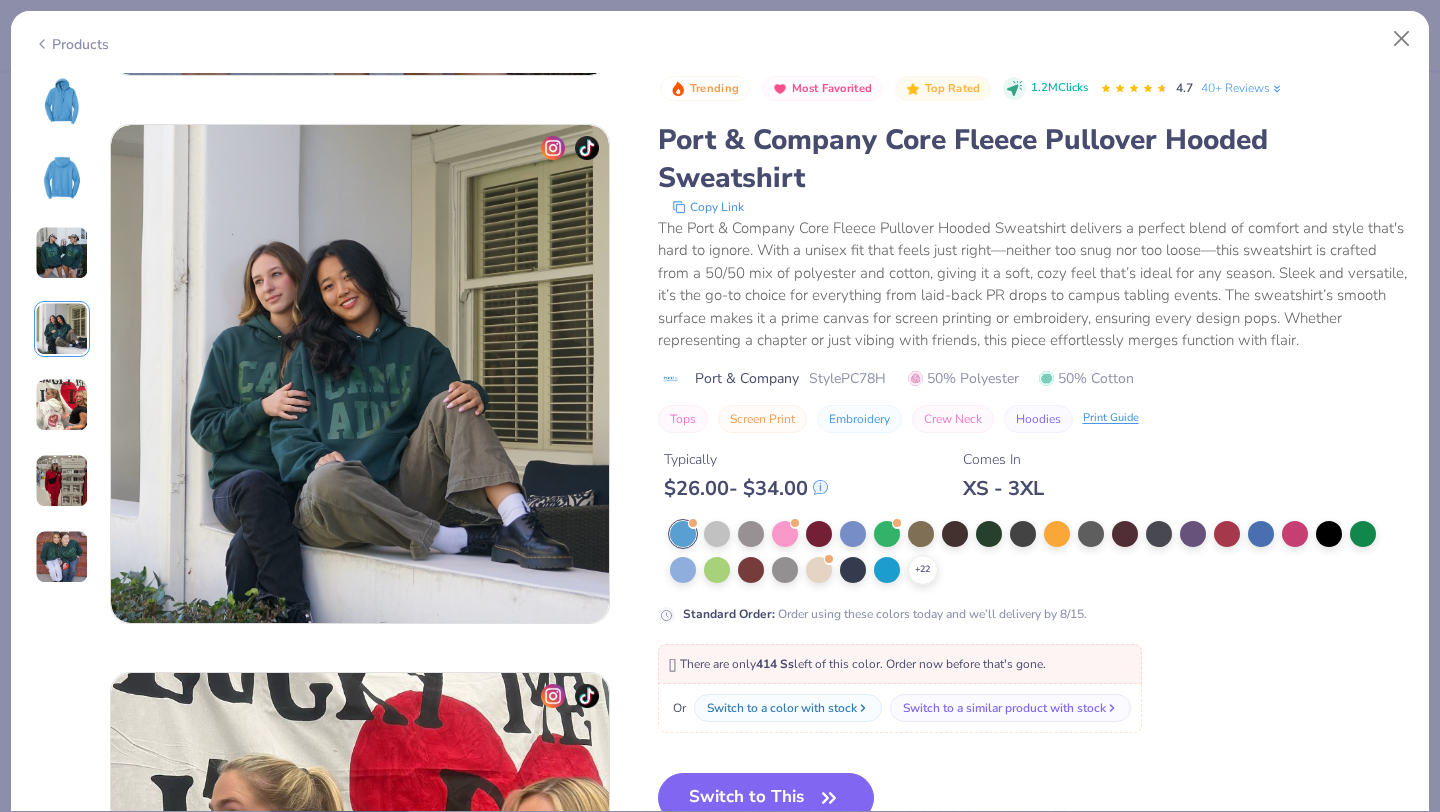 scroll, scrollTop: 1644, scrollLeft: 0, axis: vertical 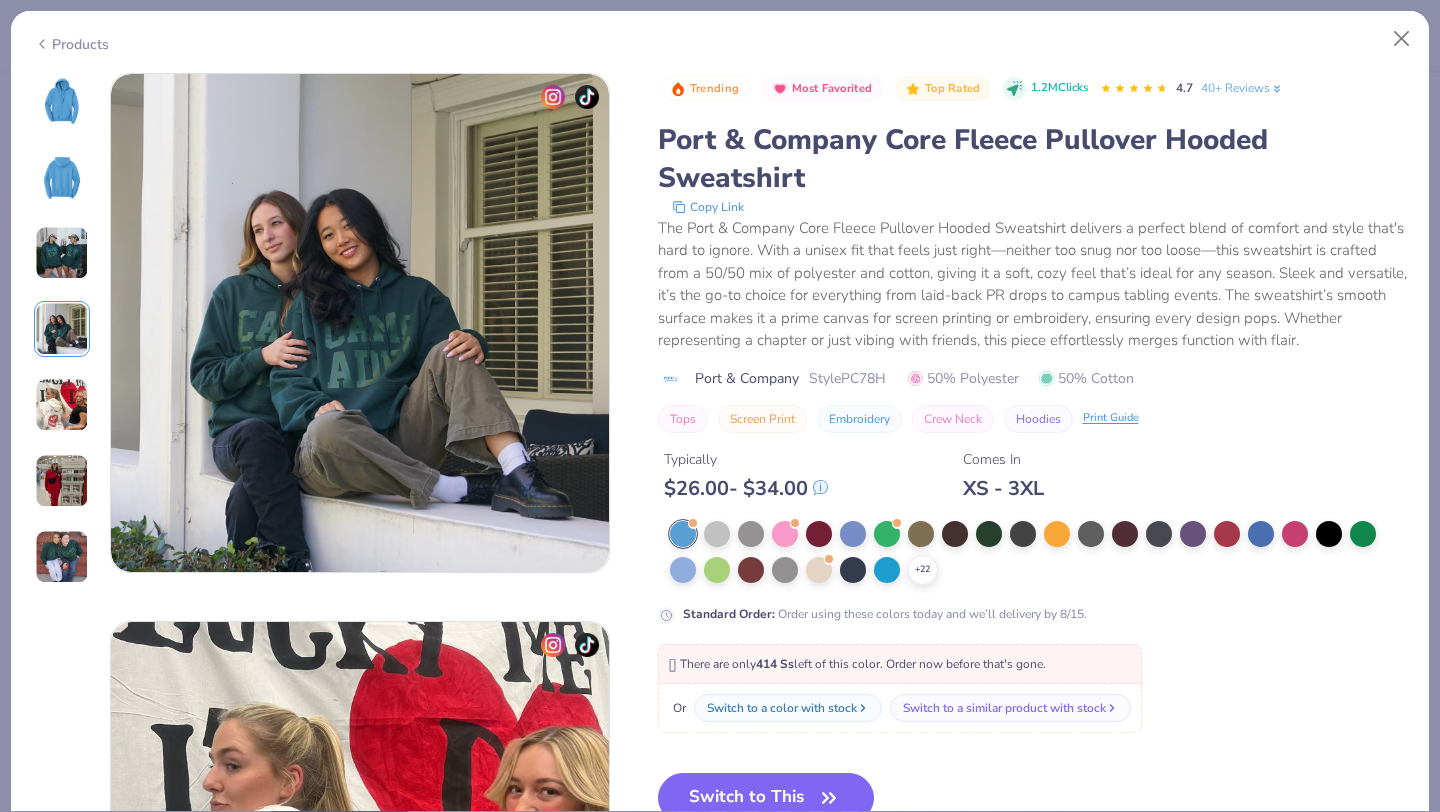 click at bounding box center (62, 329) 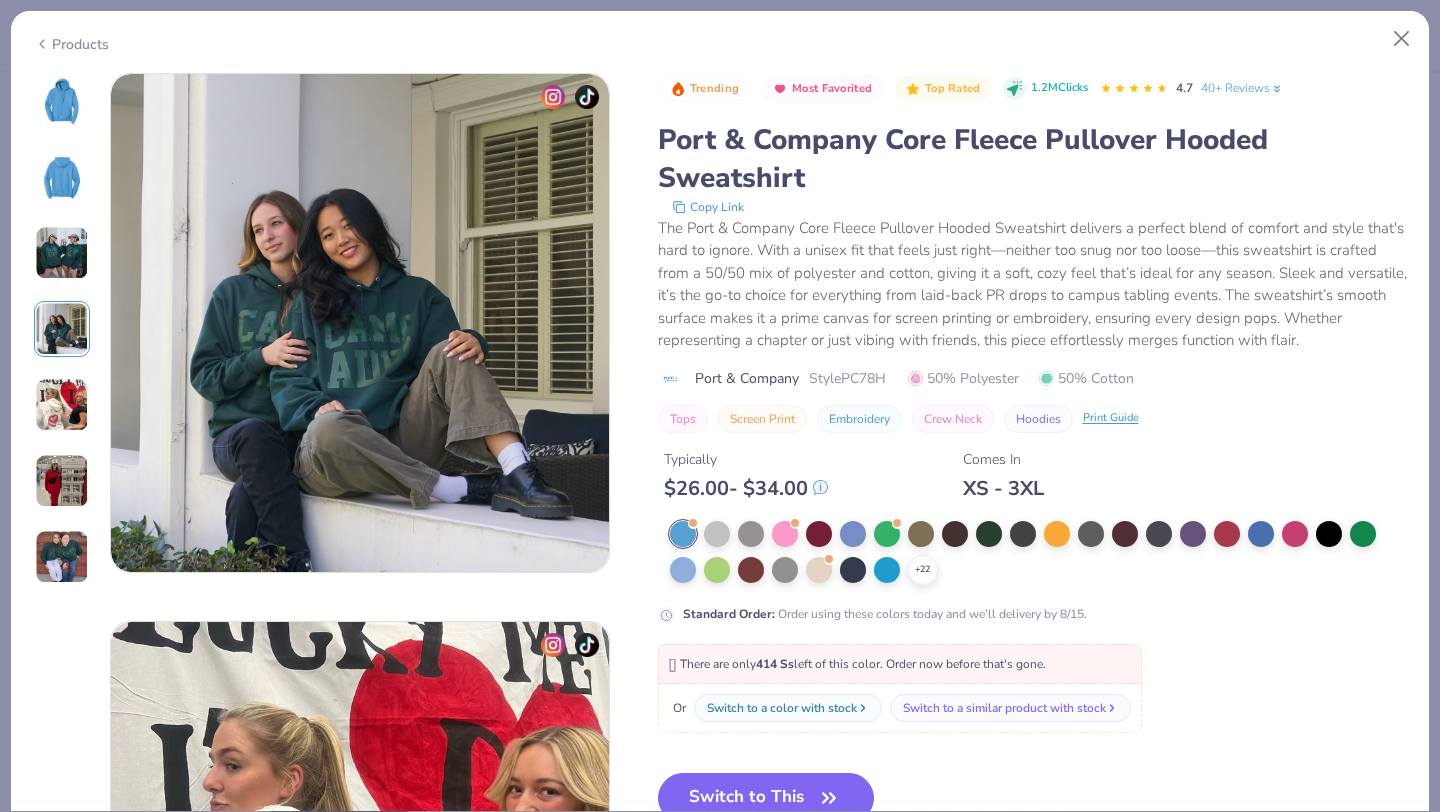 click at bounding box center [62, 405] 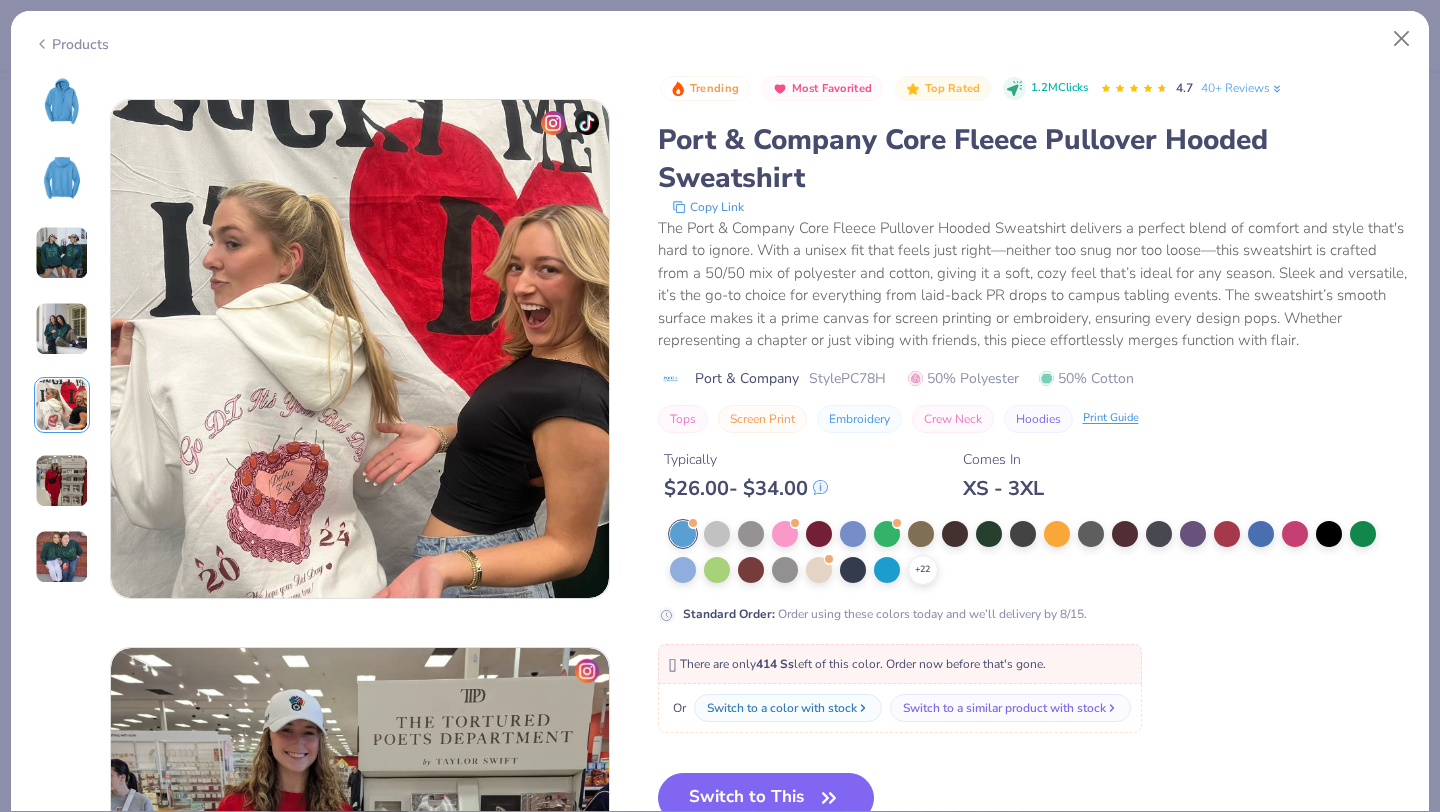 scroll, scrollTop: 2192, scrollLeft: 0, axis: vertical 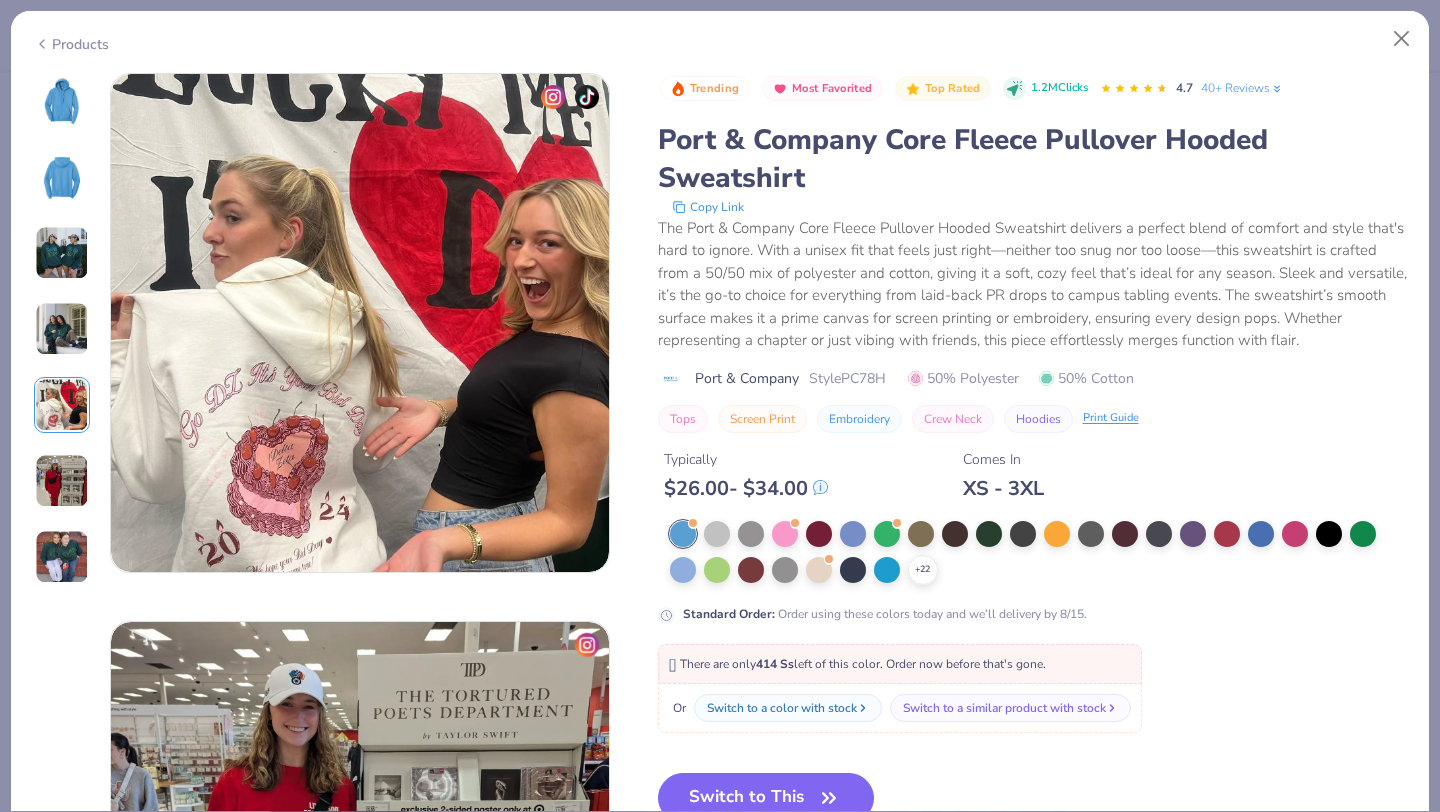 click at bounding box center (62, 481) 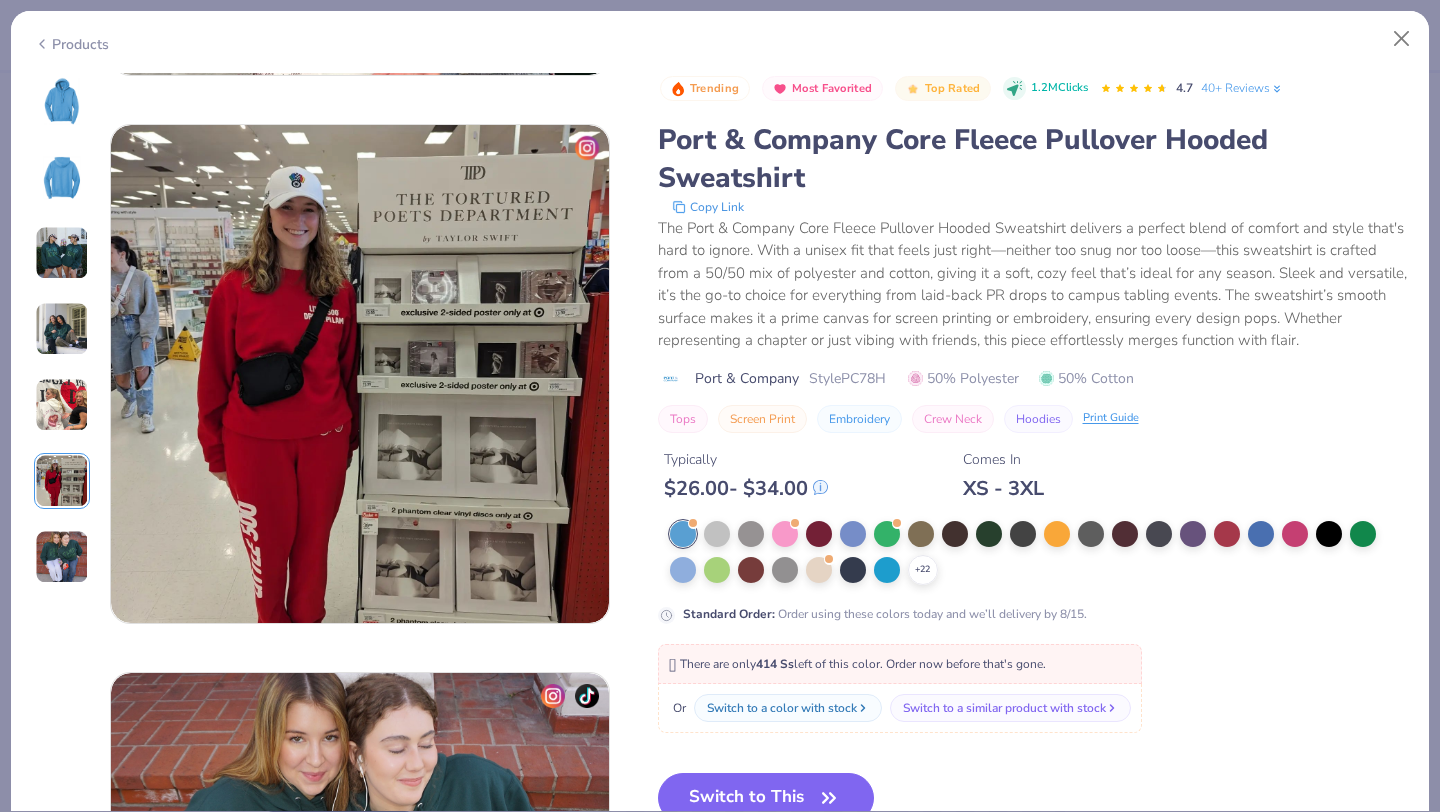 scroll, scrollTop: 2740, scrollLeft: 0, axis: vertical 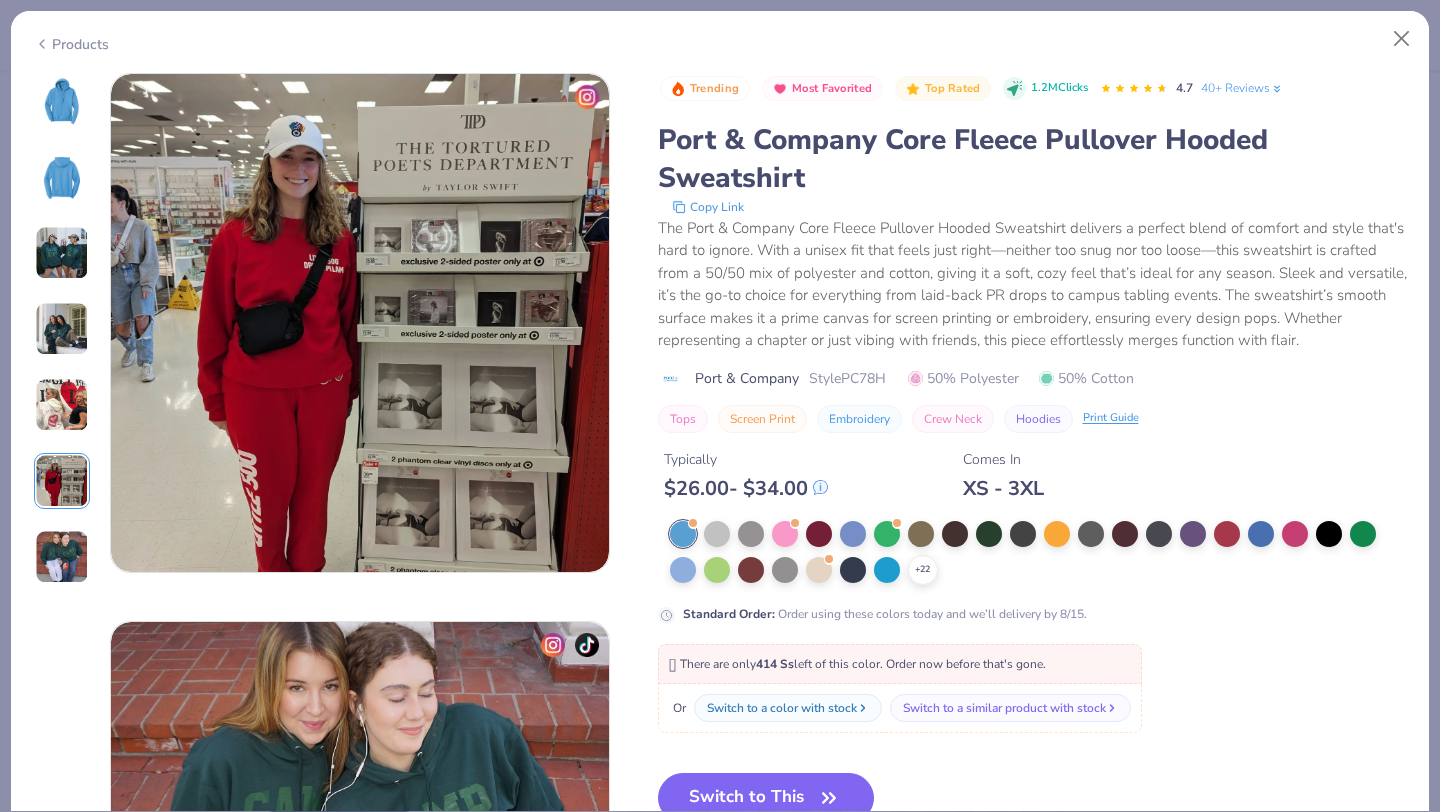 click at bounding box center [62, 329] 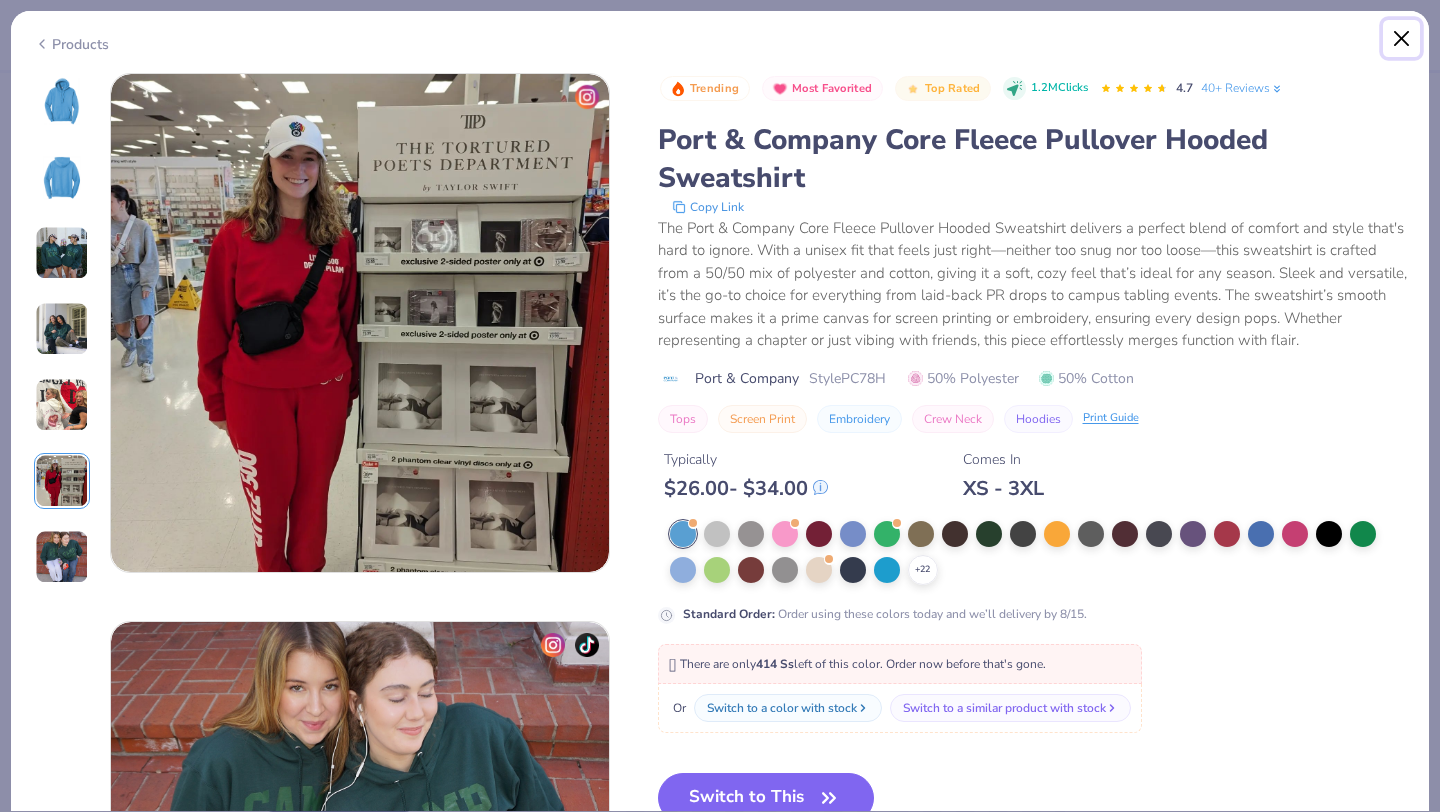 click at bounding box center (1402, 39) 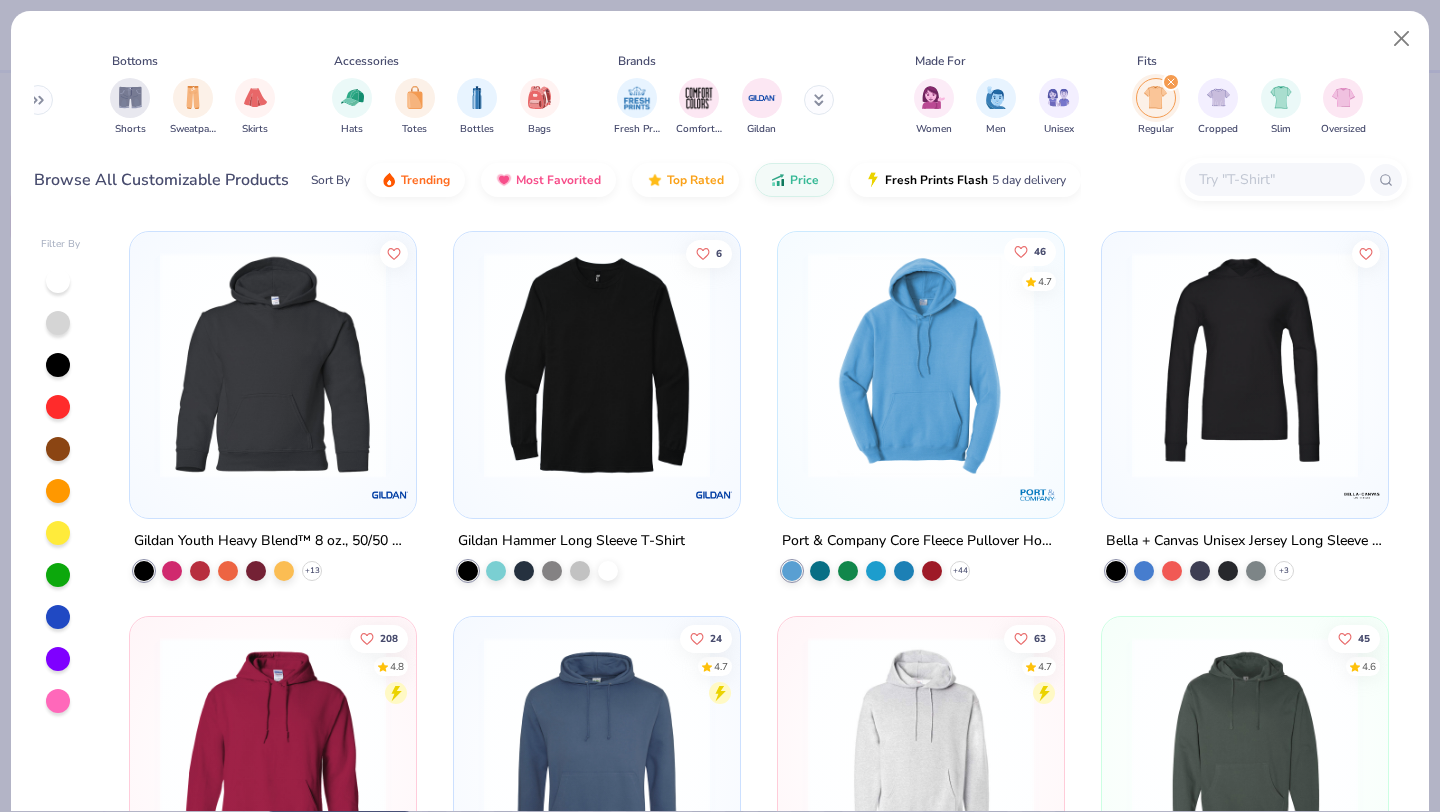 click 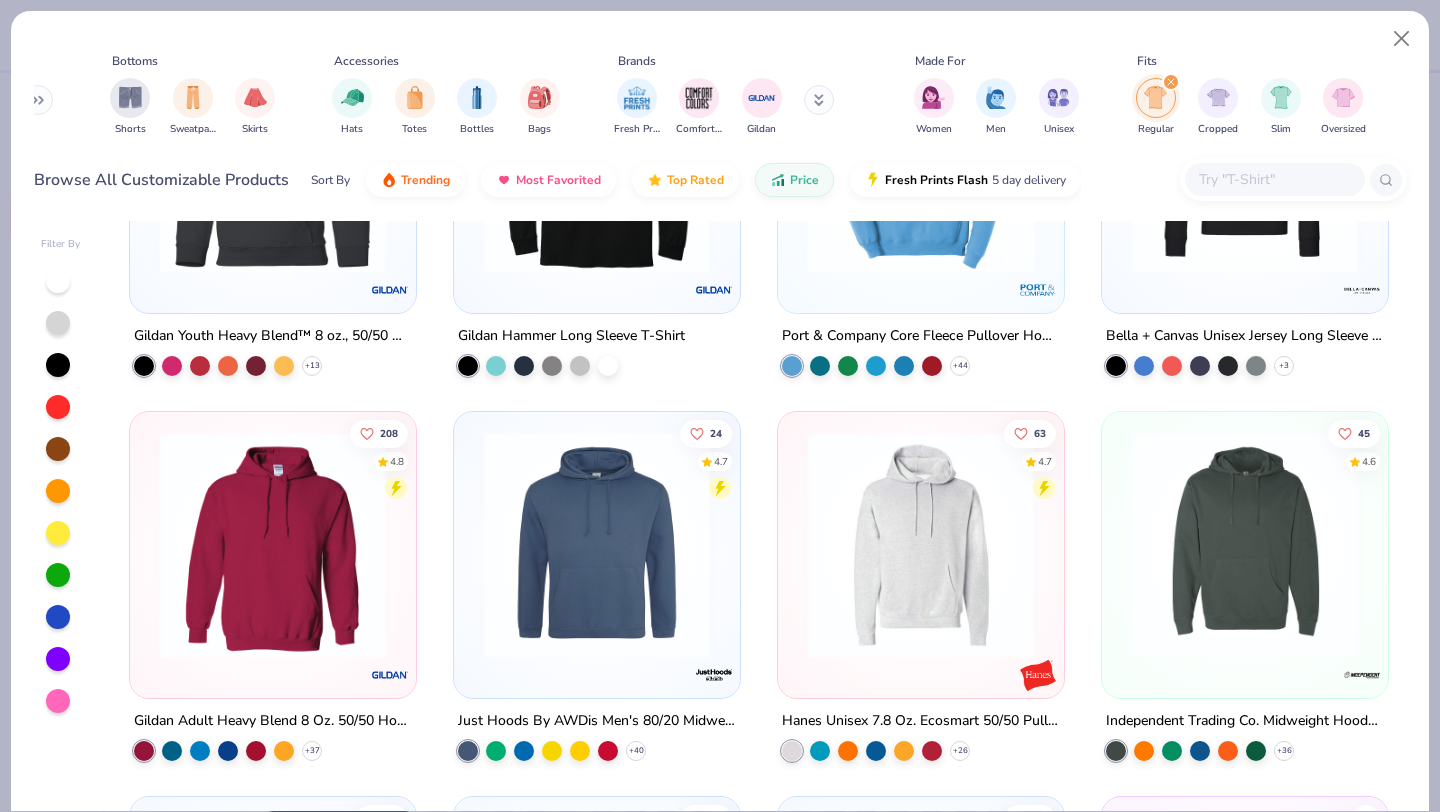 scroll, scrollTop: 0, scrollLeft: 0, axis: both 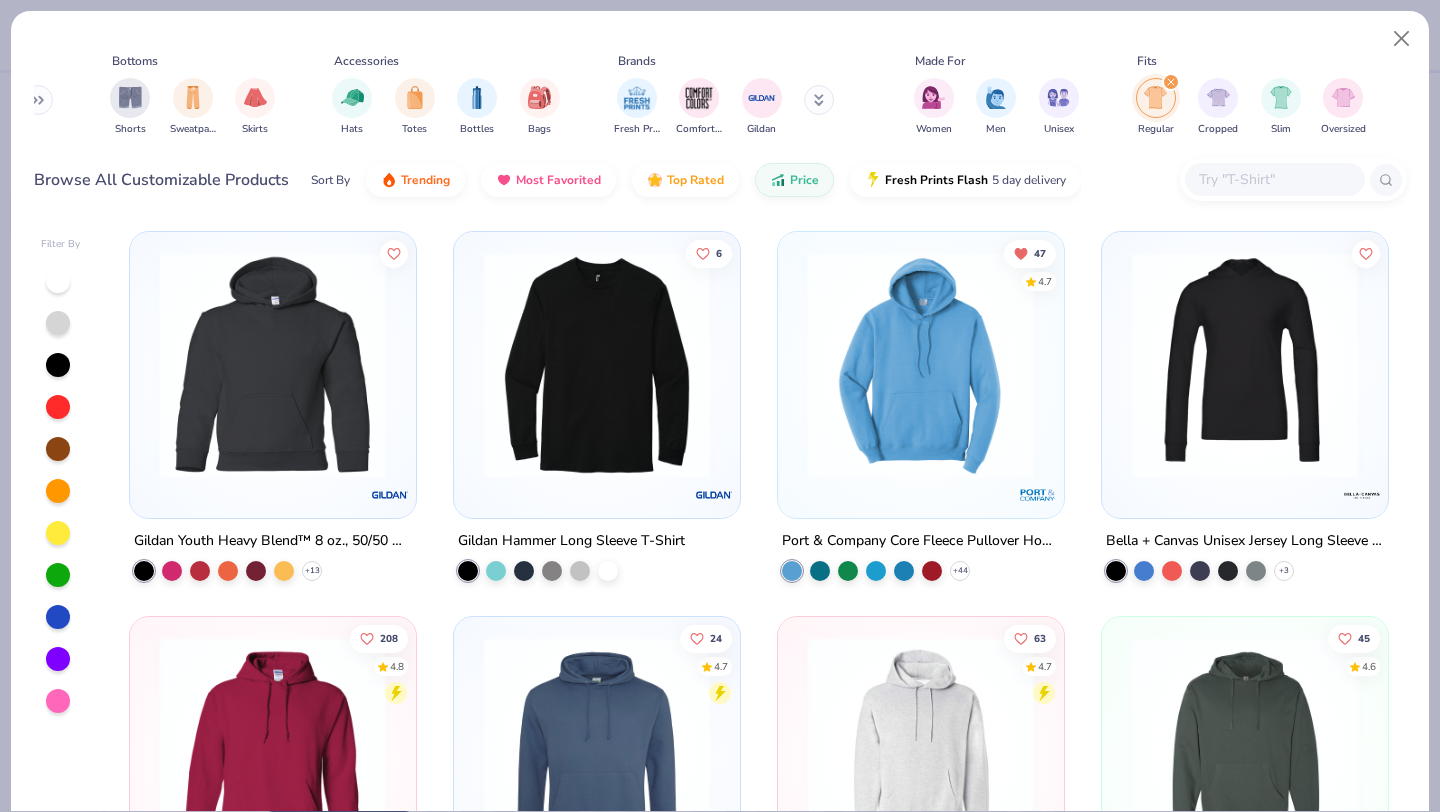 click at bounding box center (921, 365) 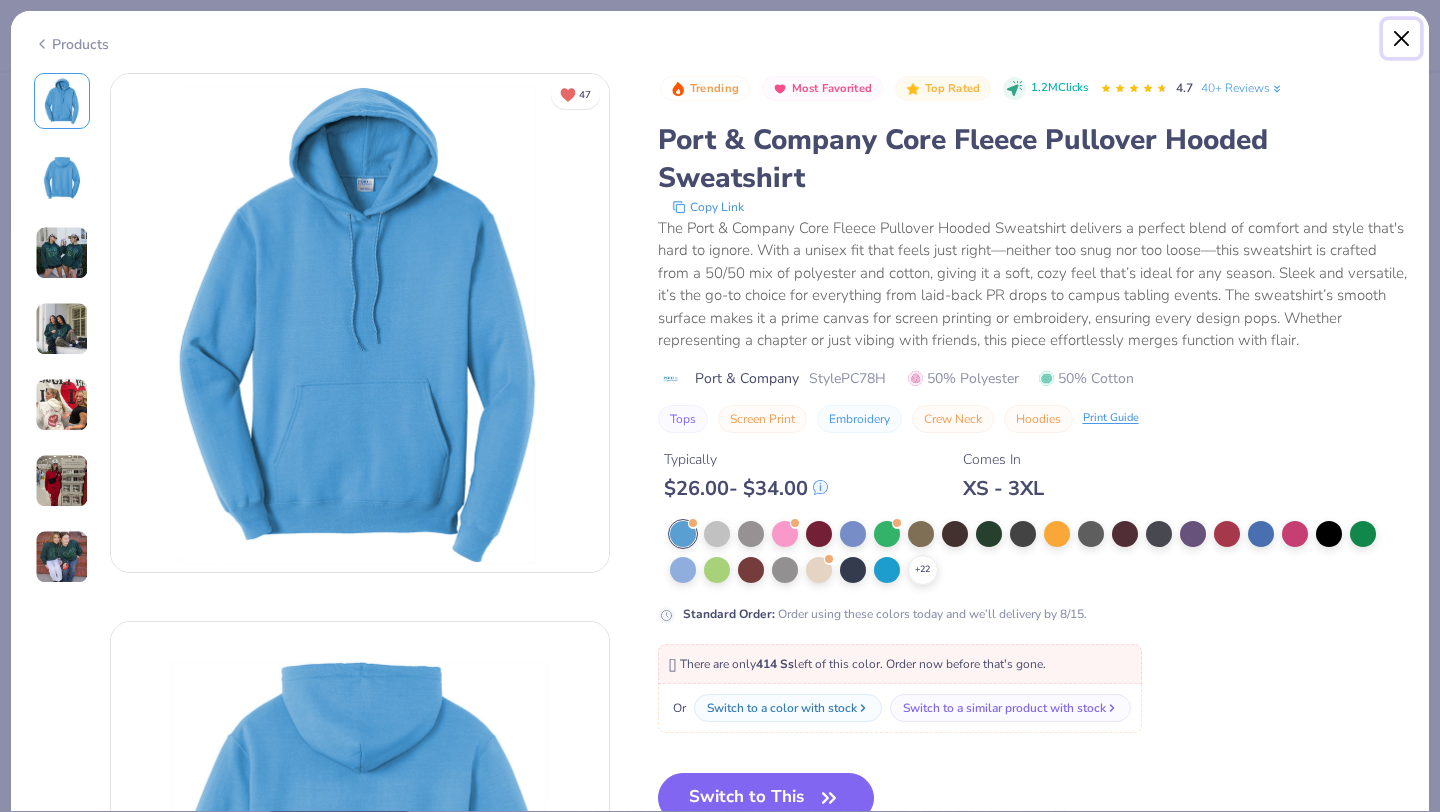 click at bounding box center (1402, 39) 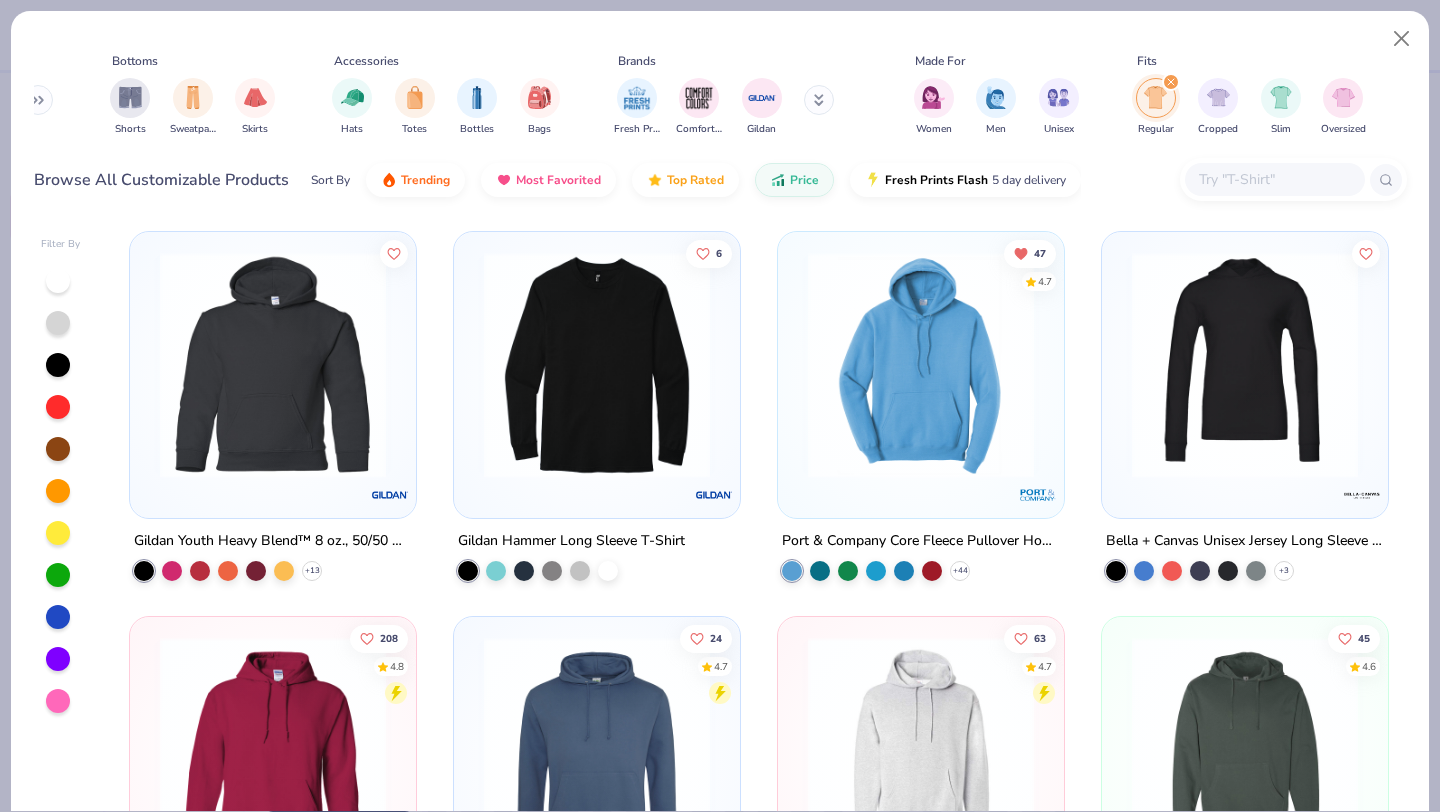 click at bounding box center (273, 750) 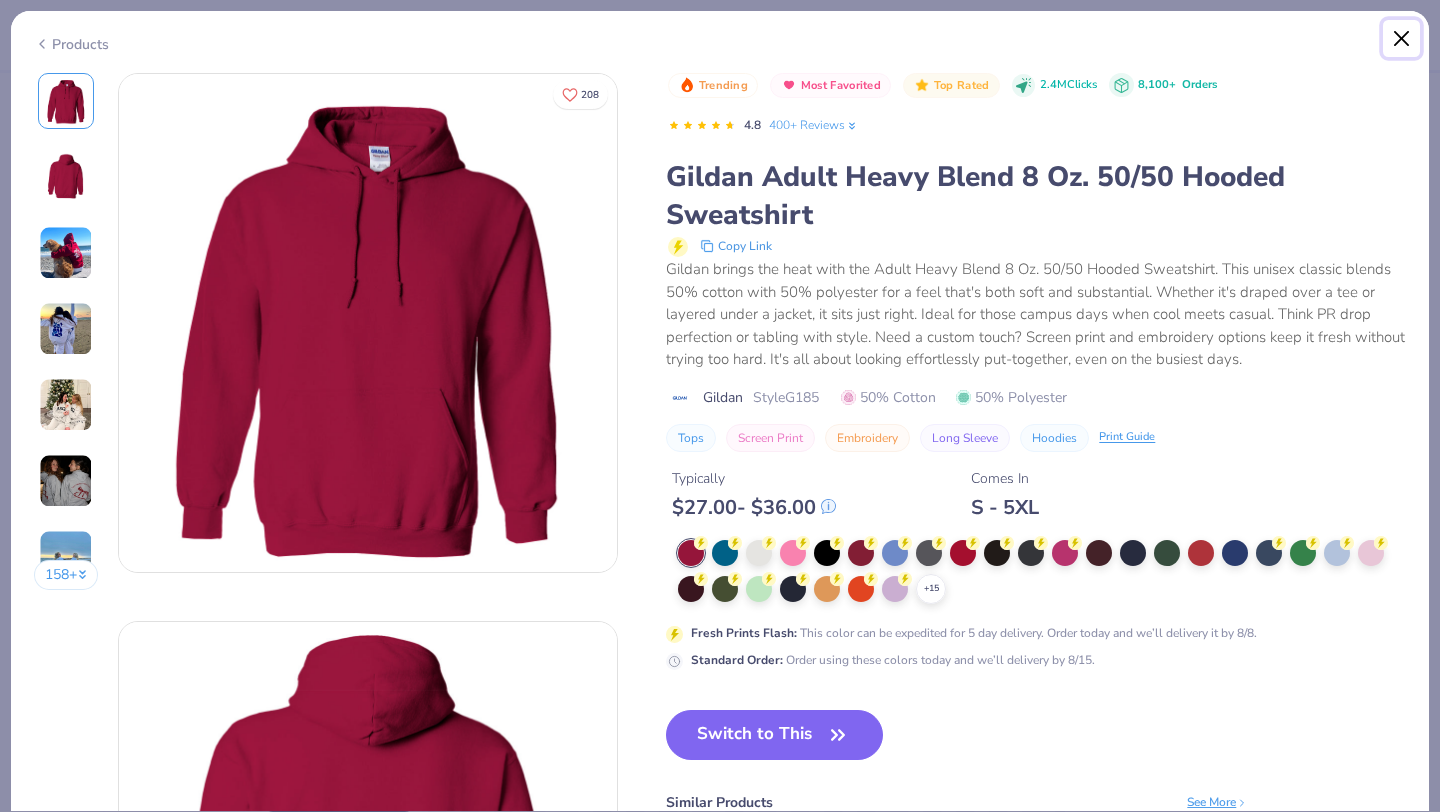 click at bounding box center (1402, 39) 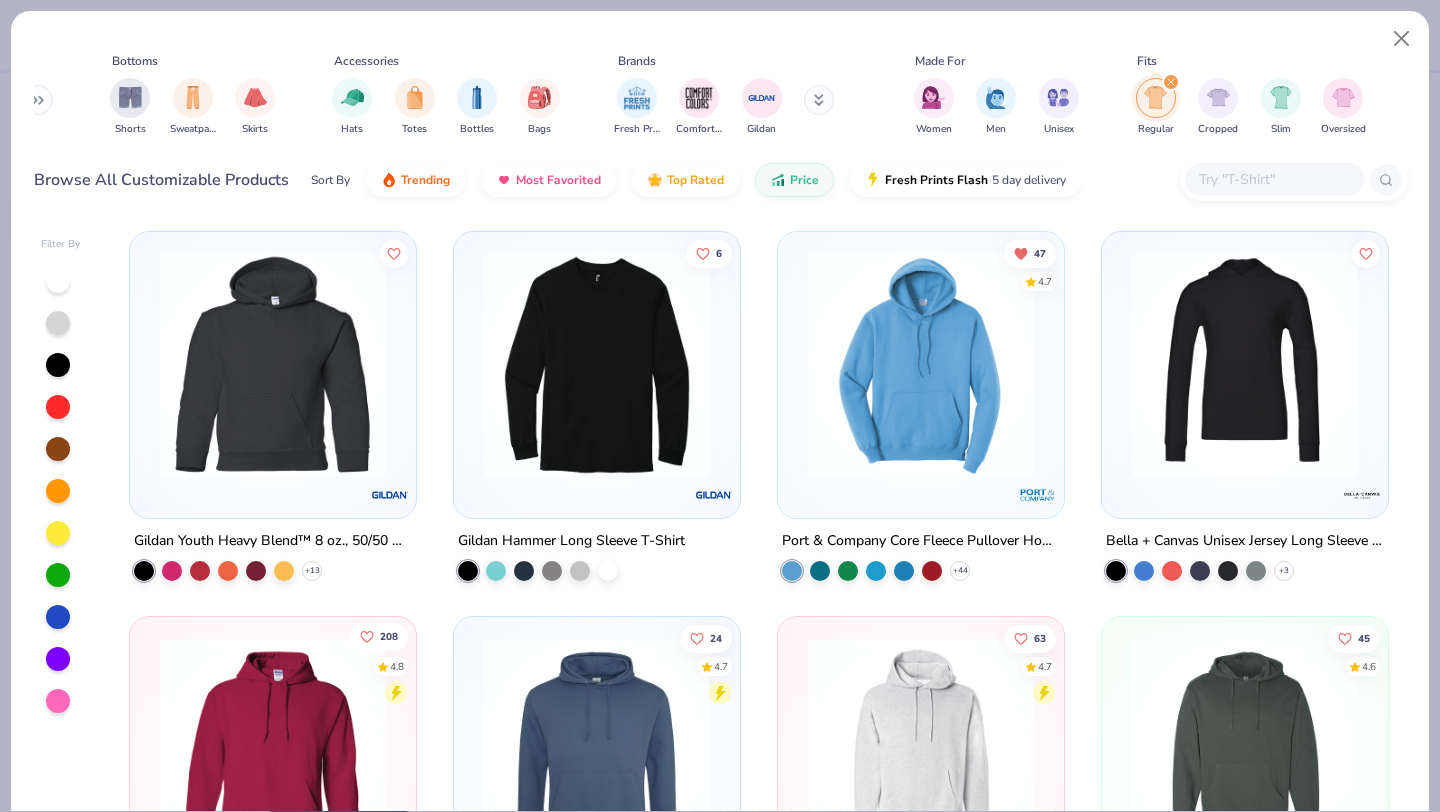 click 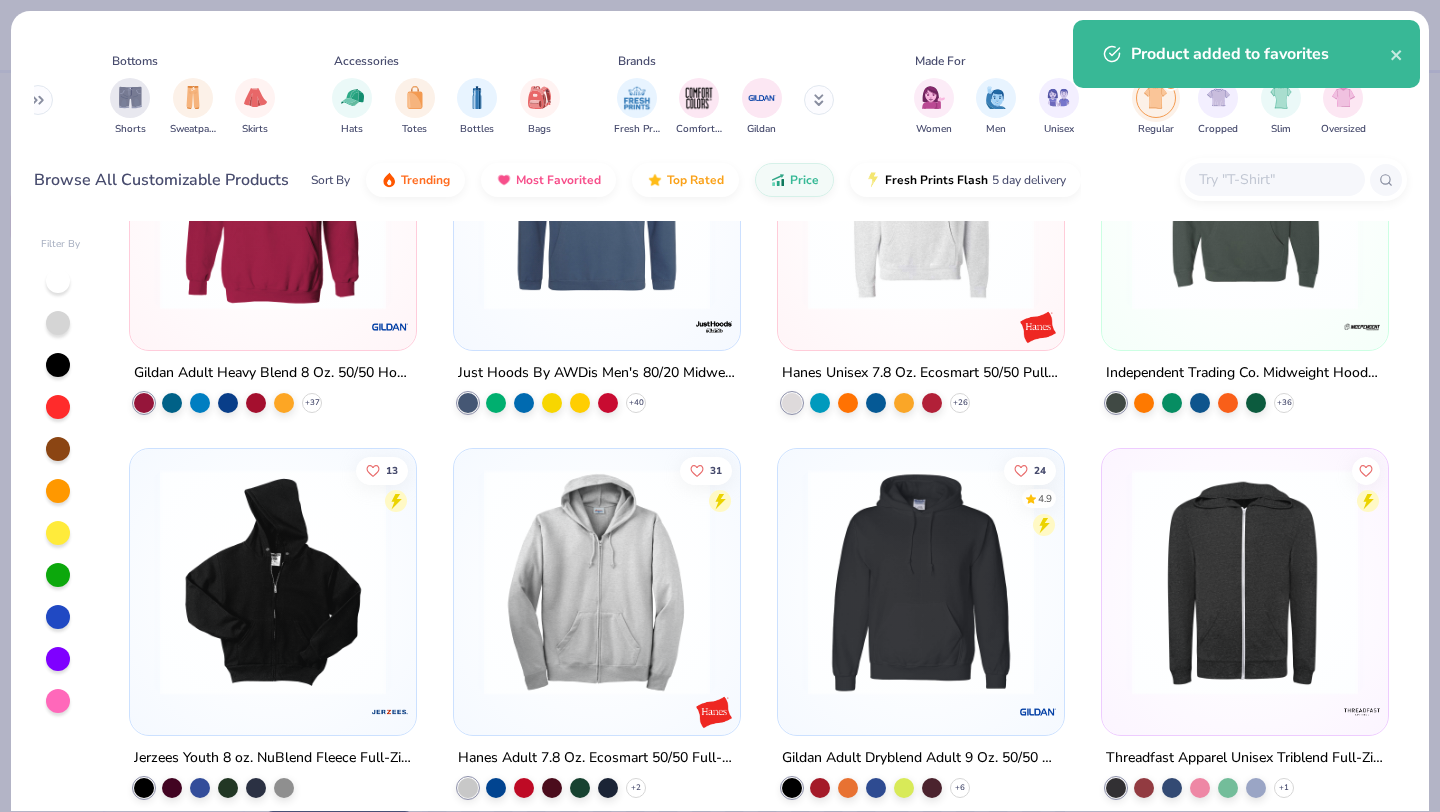 scroll, scrollTop: 555, scrollLeft: 0, axis: vertical 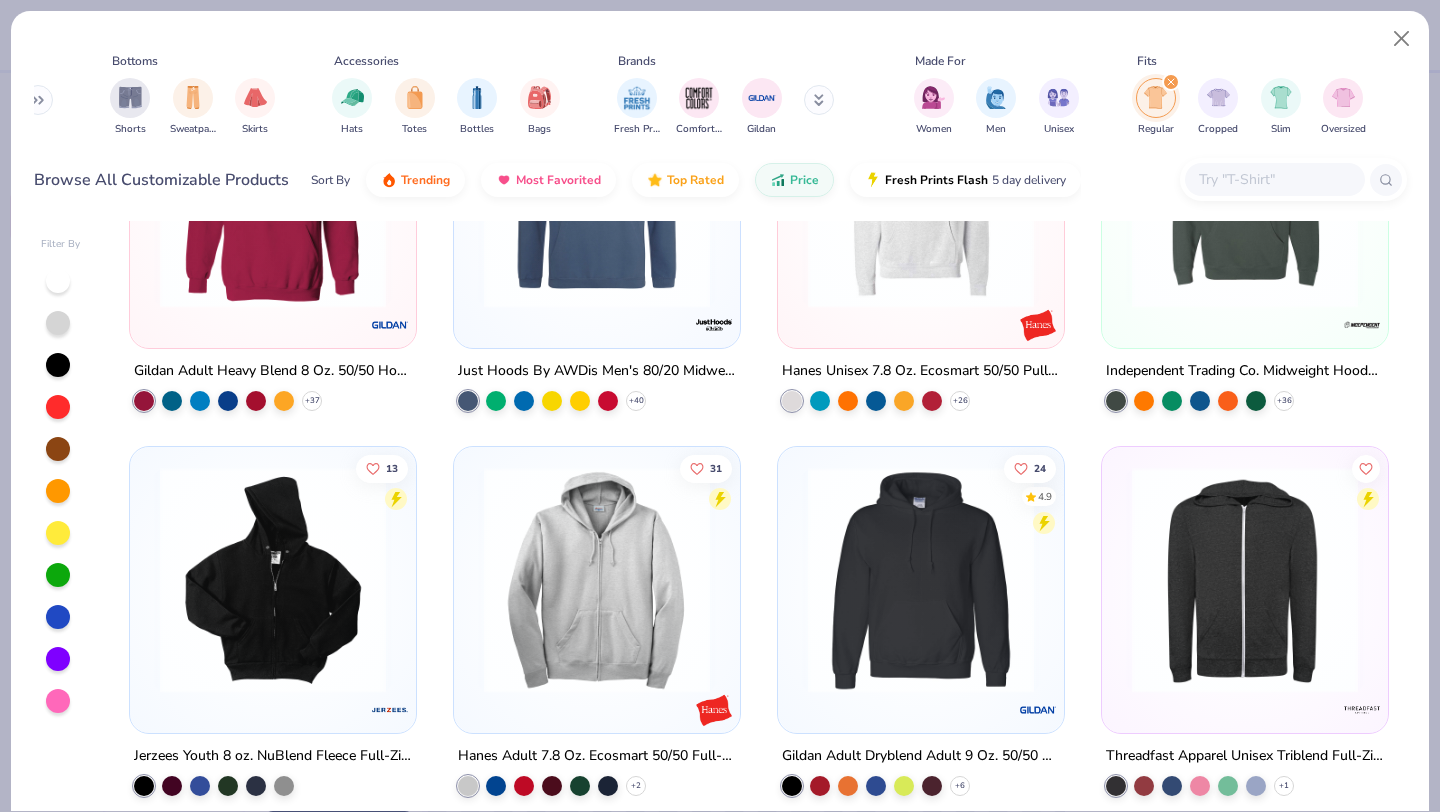 click at bounding box center [921, 579] 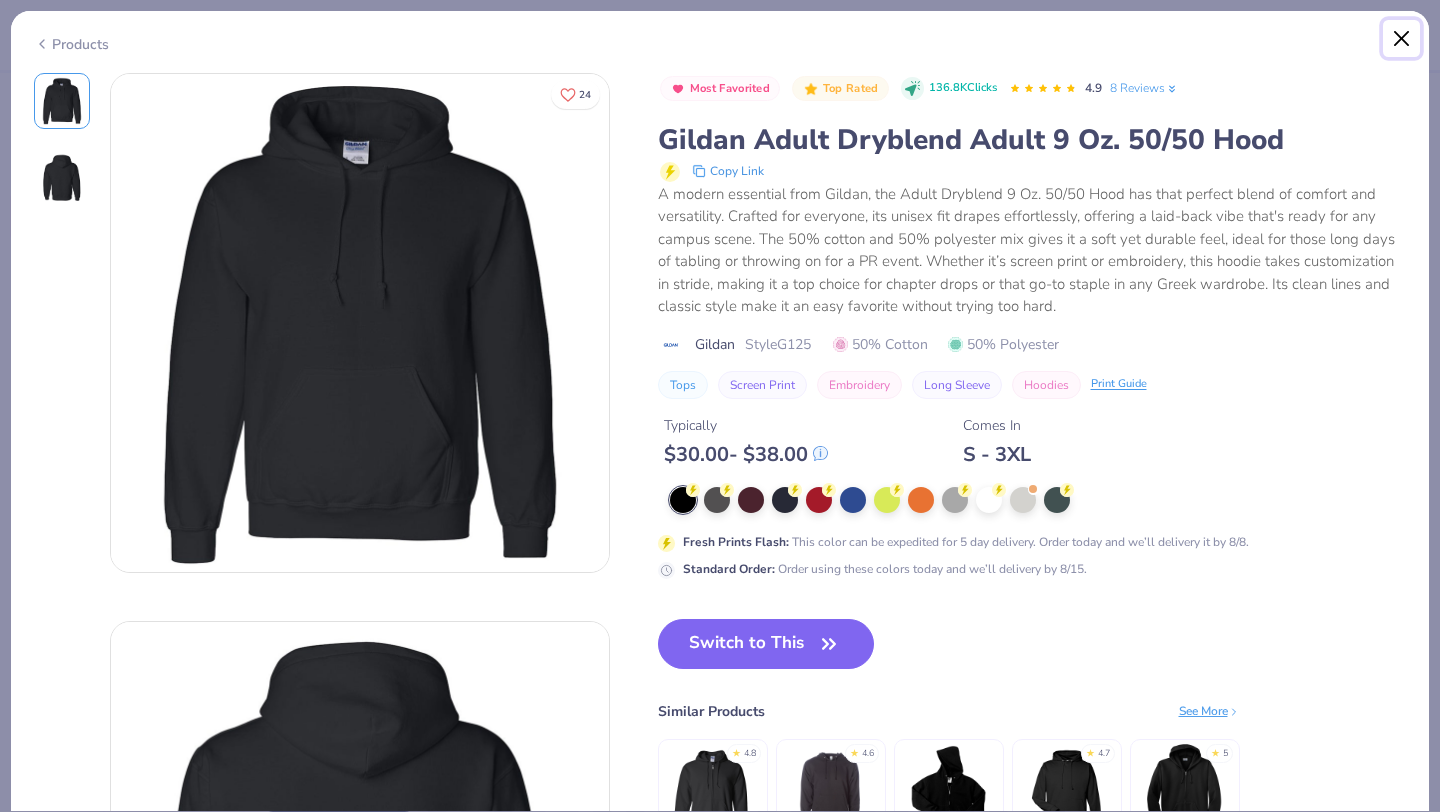 click at bounding box center (1402, 39) 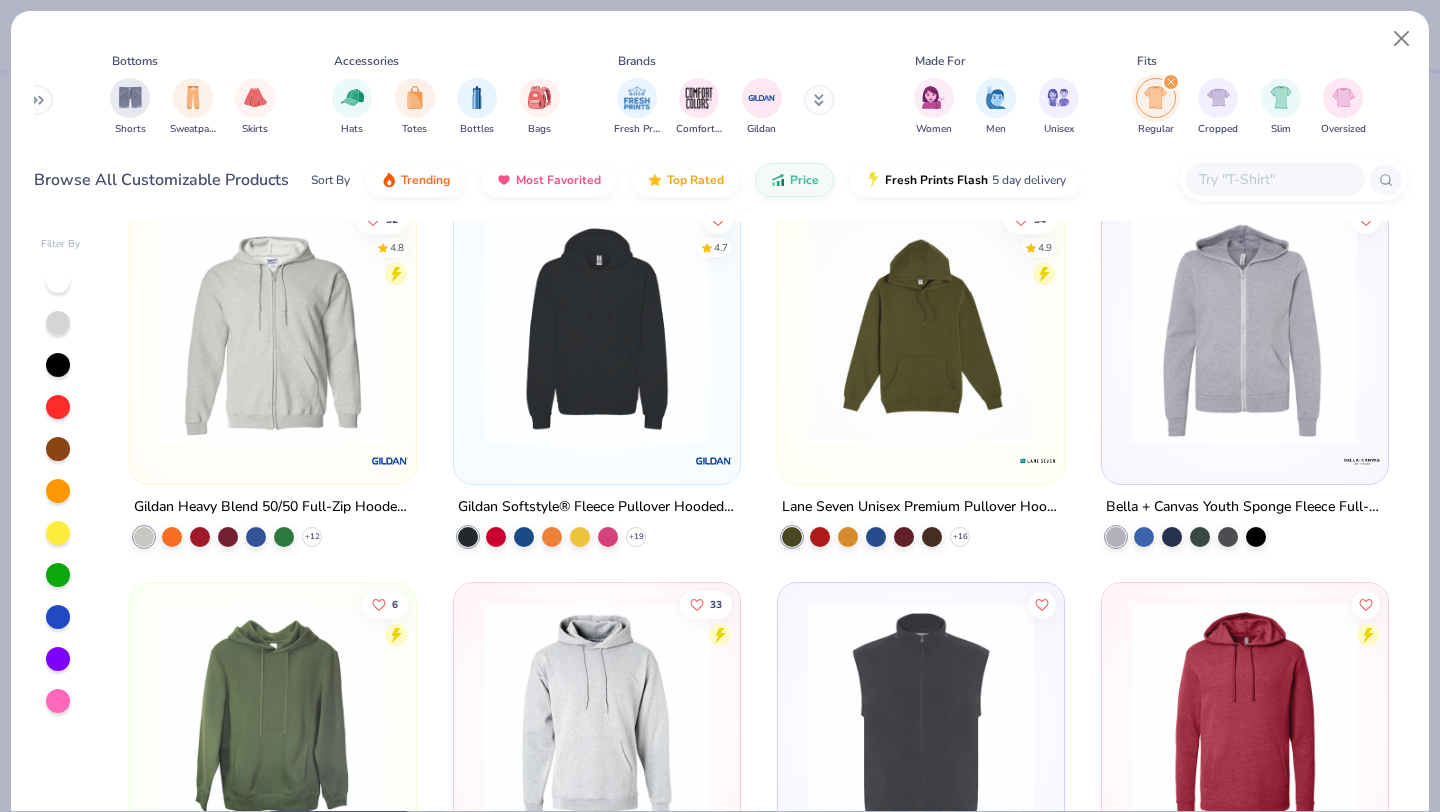 scroll, scrollTop: 0, scrollLeft: 0, axis: both 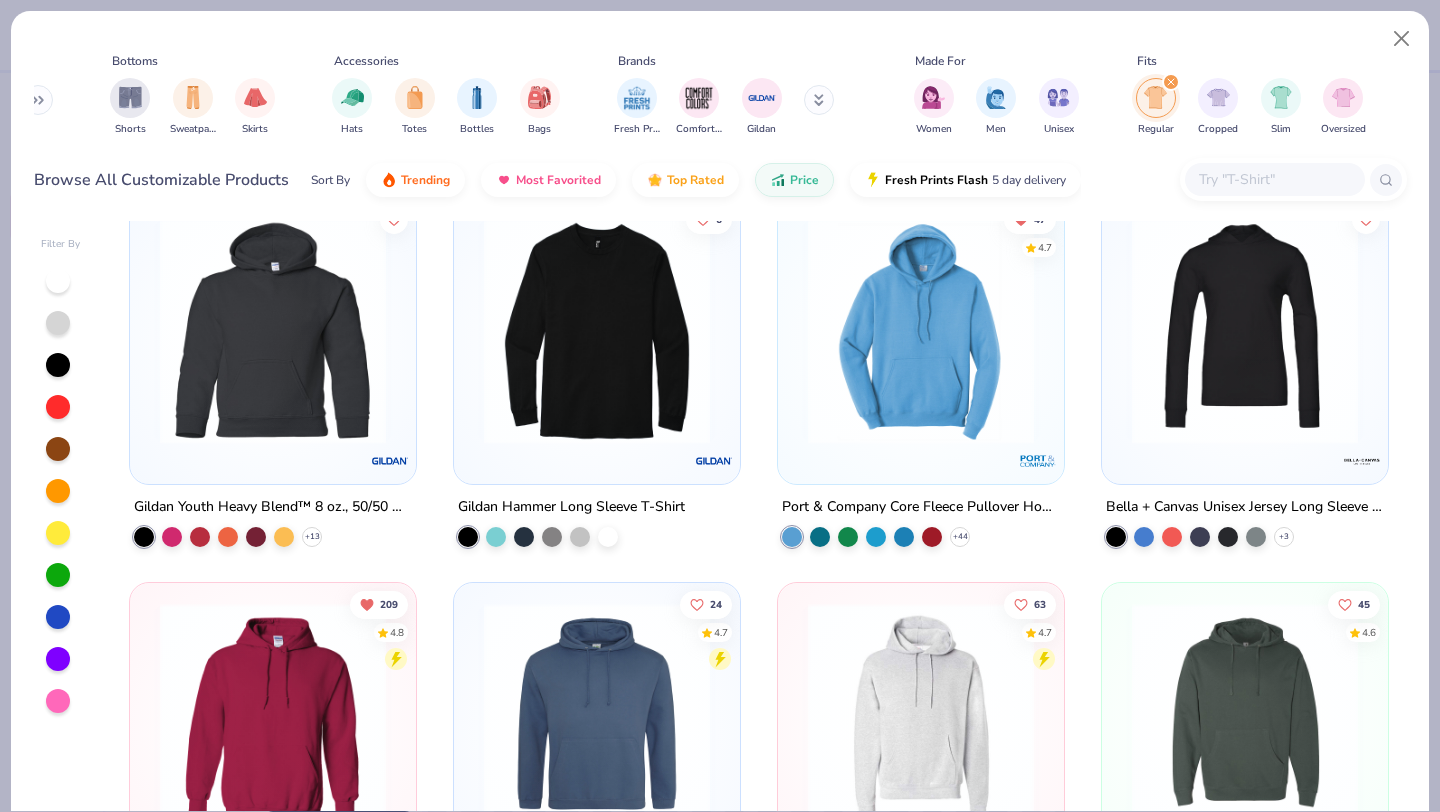 click at bounding box center (921, 331) 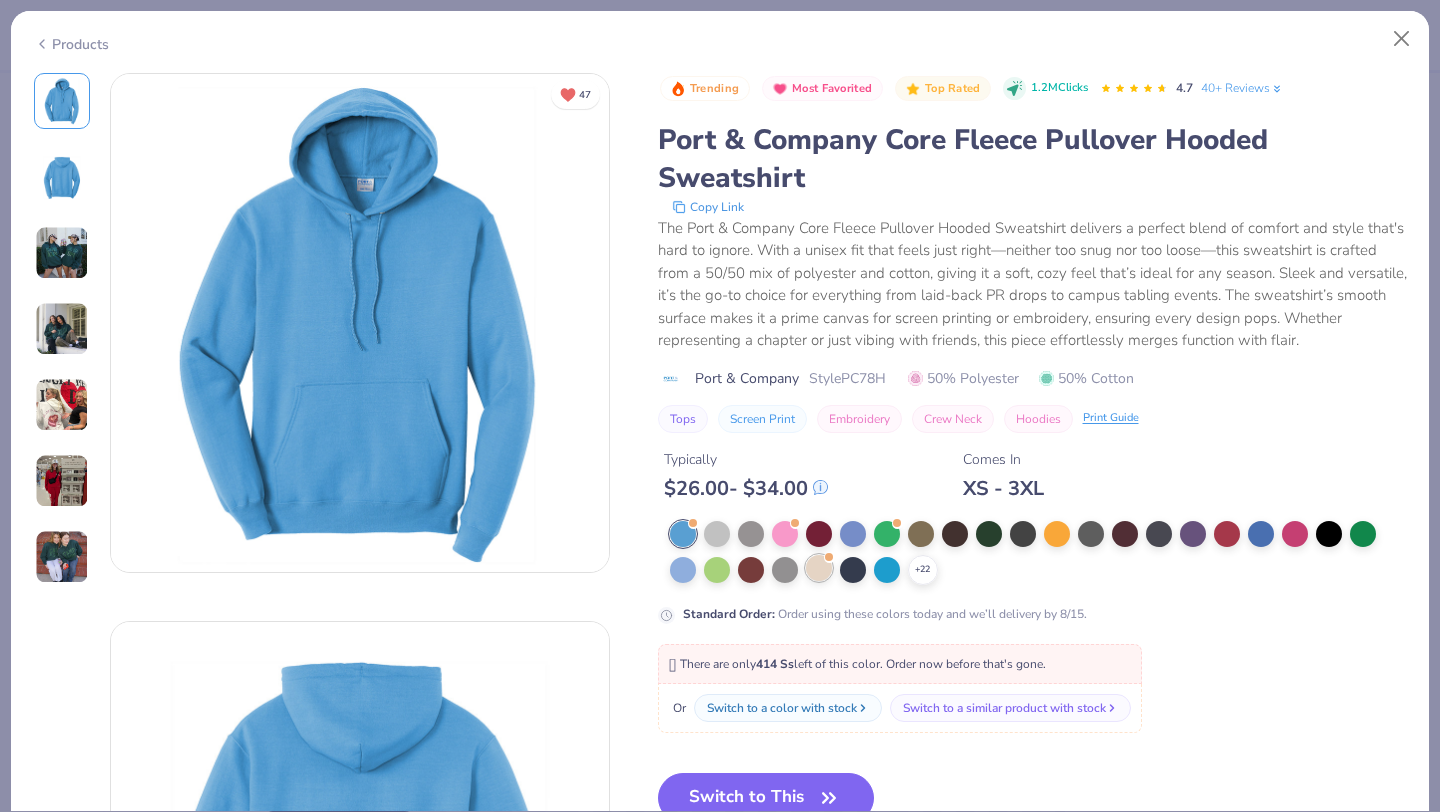 click at bounding box center (819, 568) 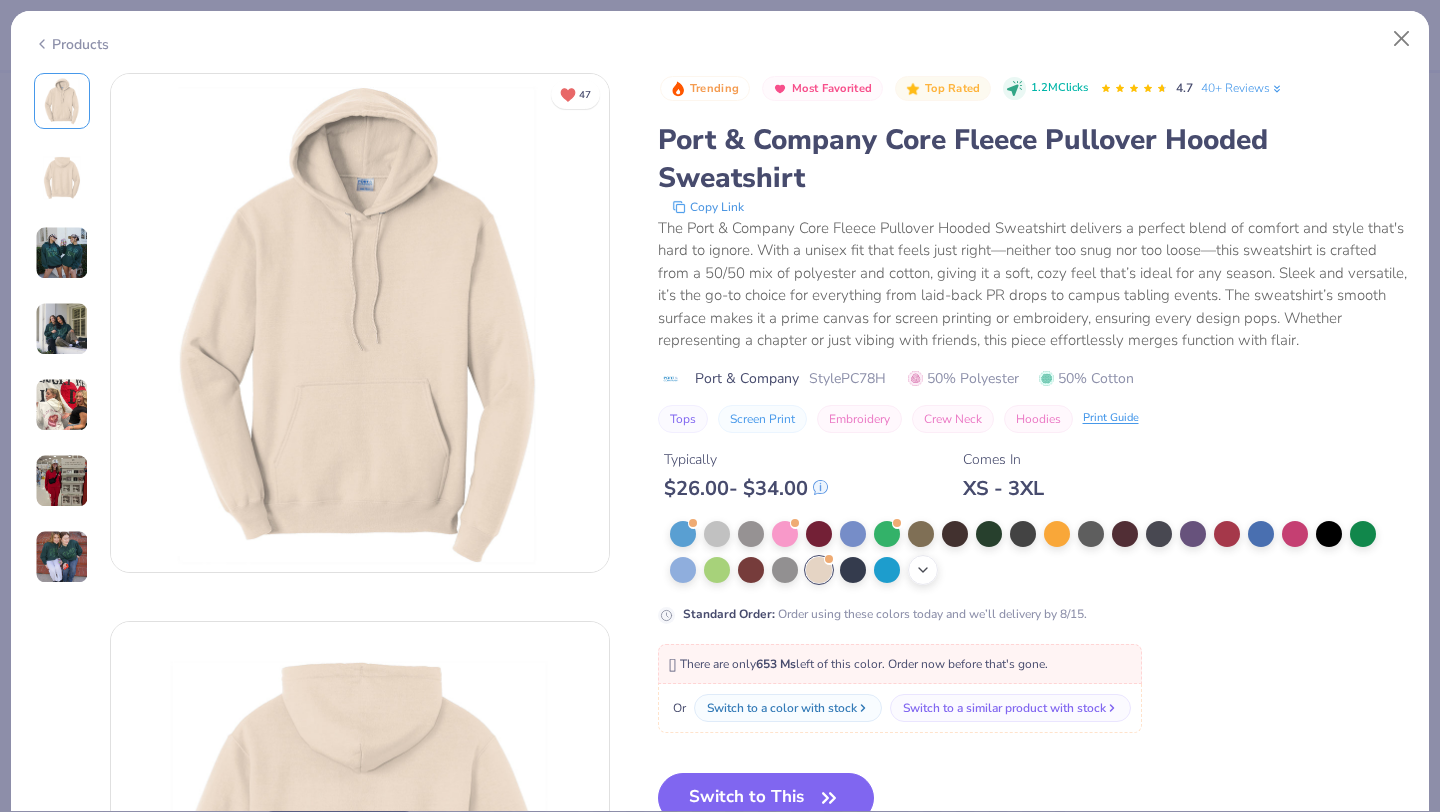 click 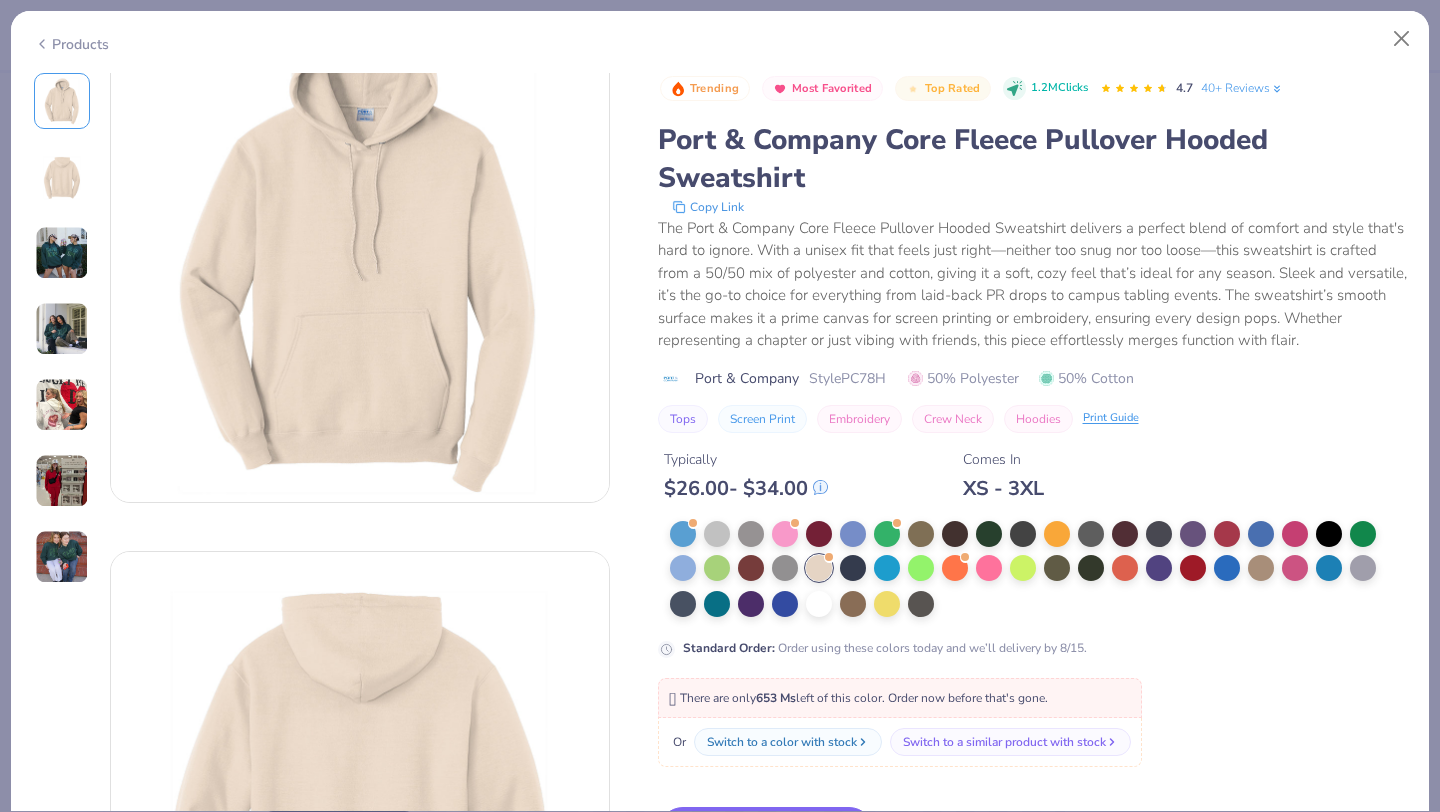 scroll, scrollTop: 0, scrollLeft: 0, axis: both 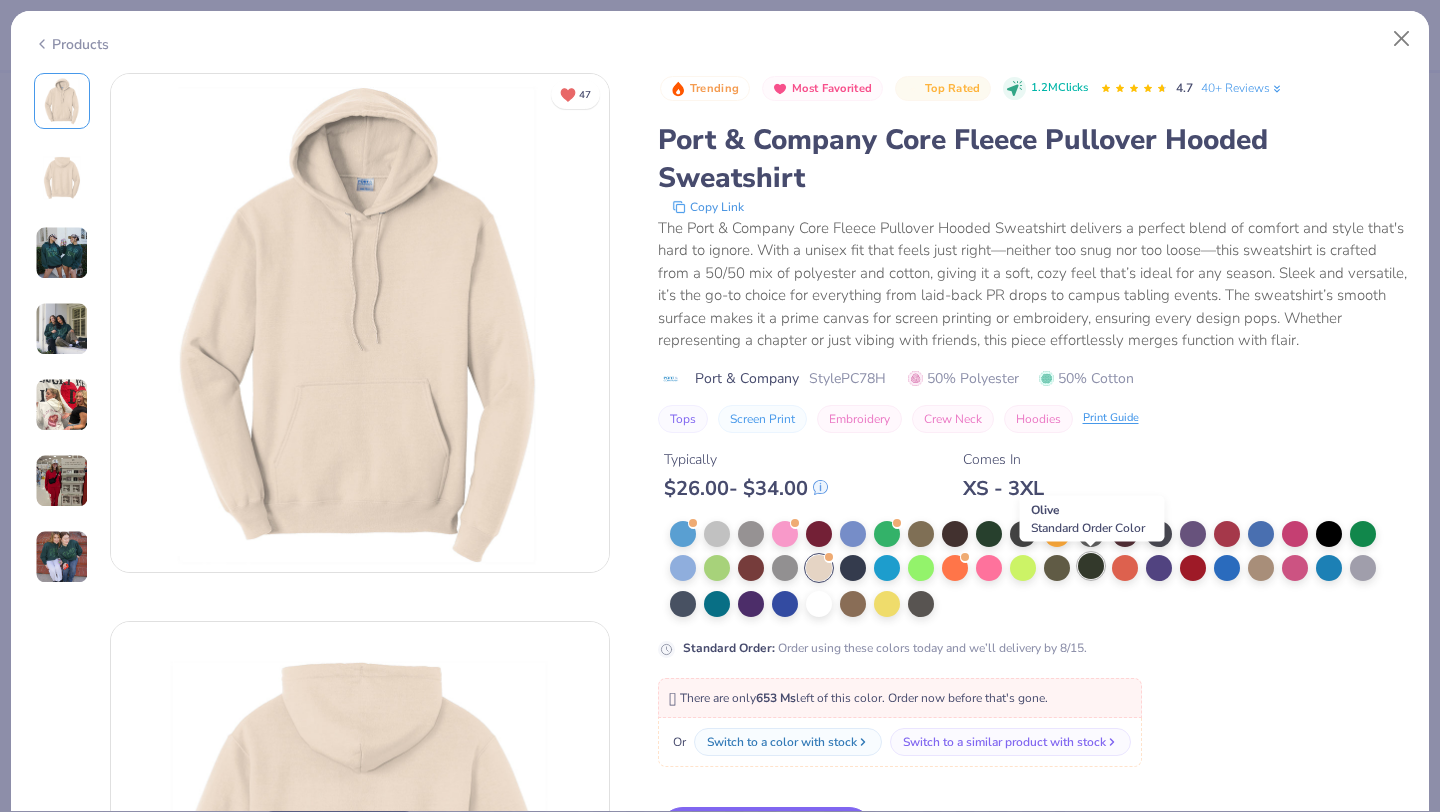 click at bounding box center [1091, 566] 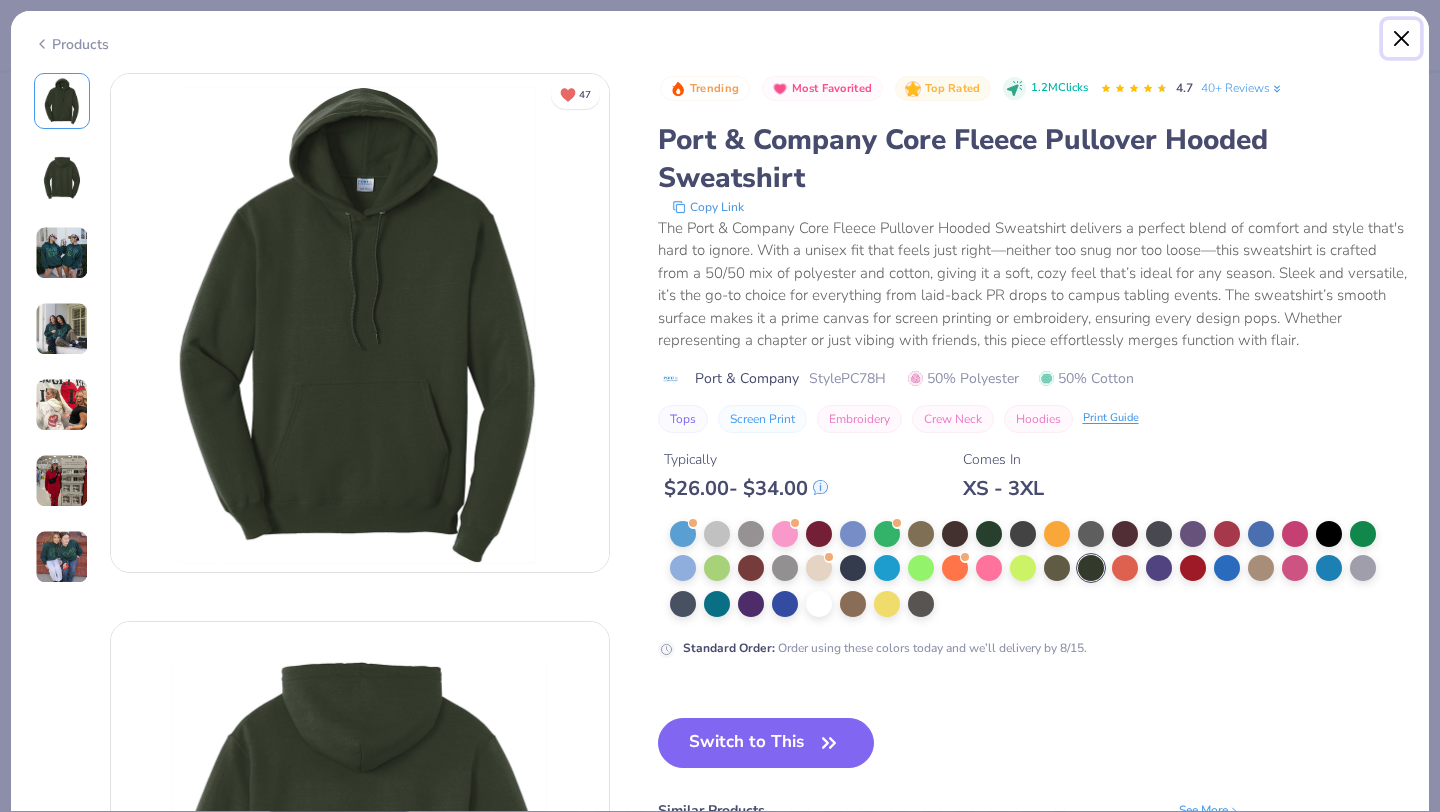 click at bounding box center (1402, 39) 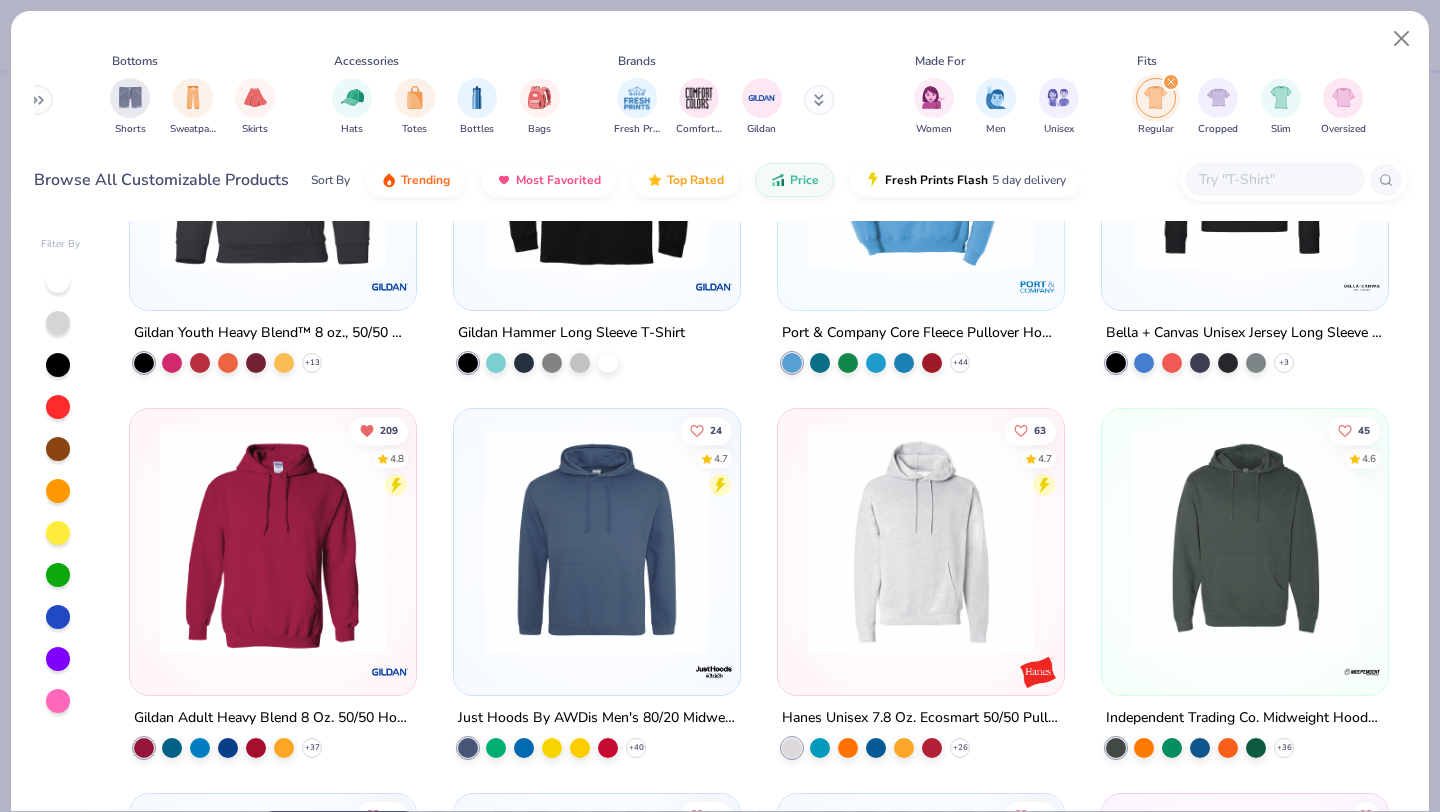 scroll, scrollTop: 231, scrollLeft: 0, axis: vertical 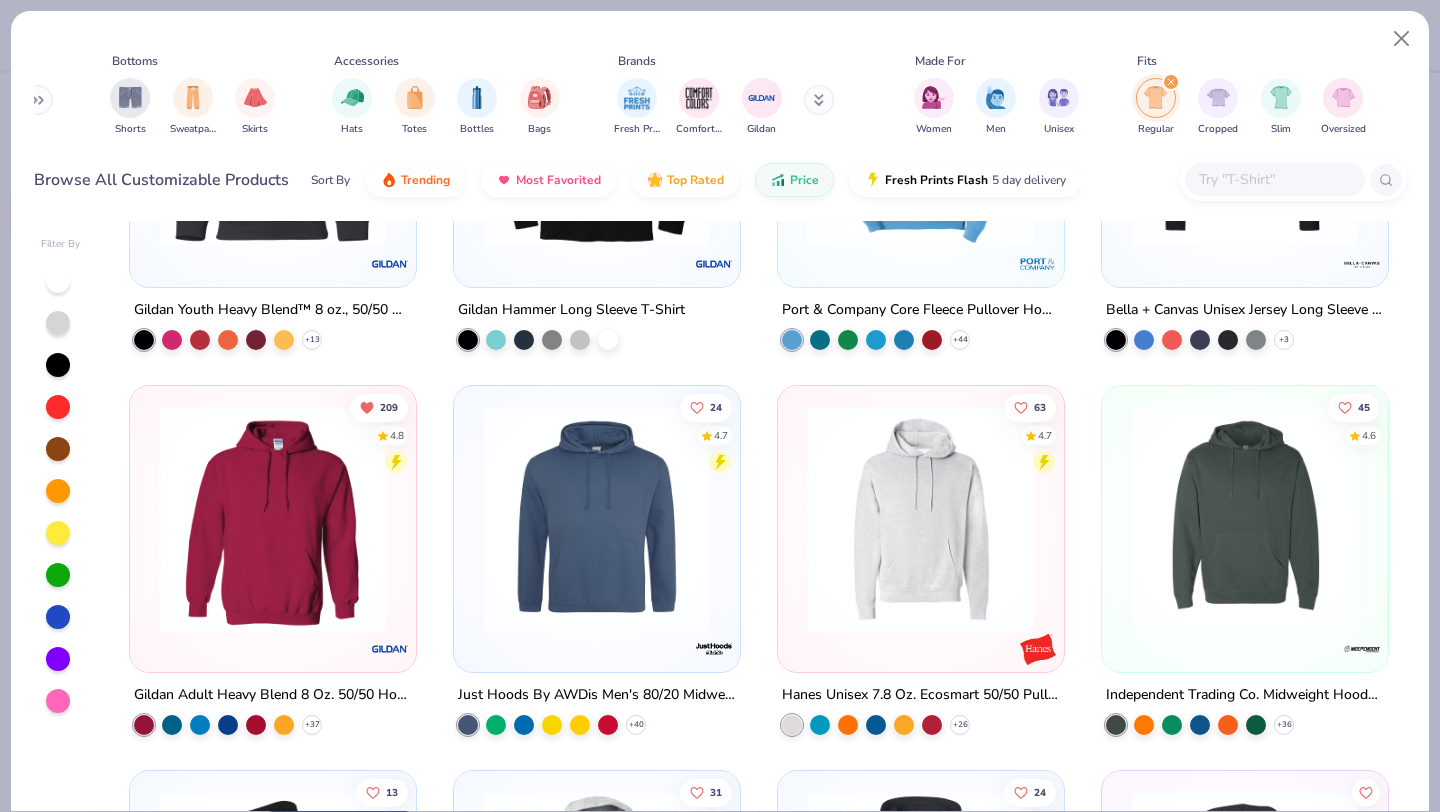click at bounding box center [273, 519] 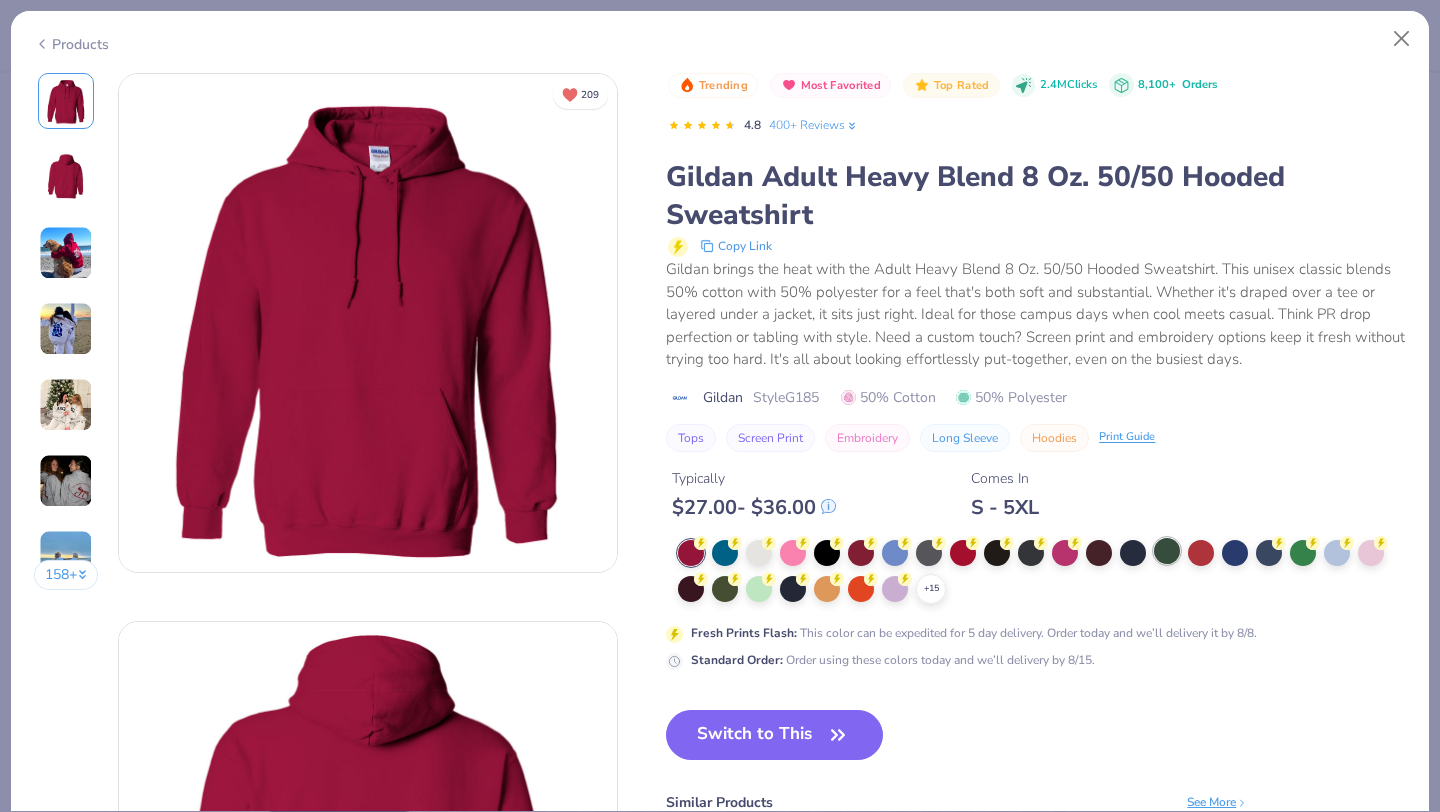 click at bounding box center (1167, 551) 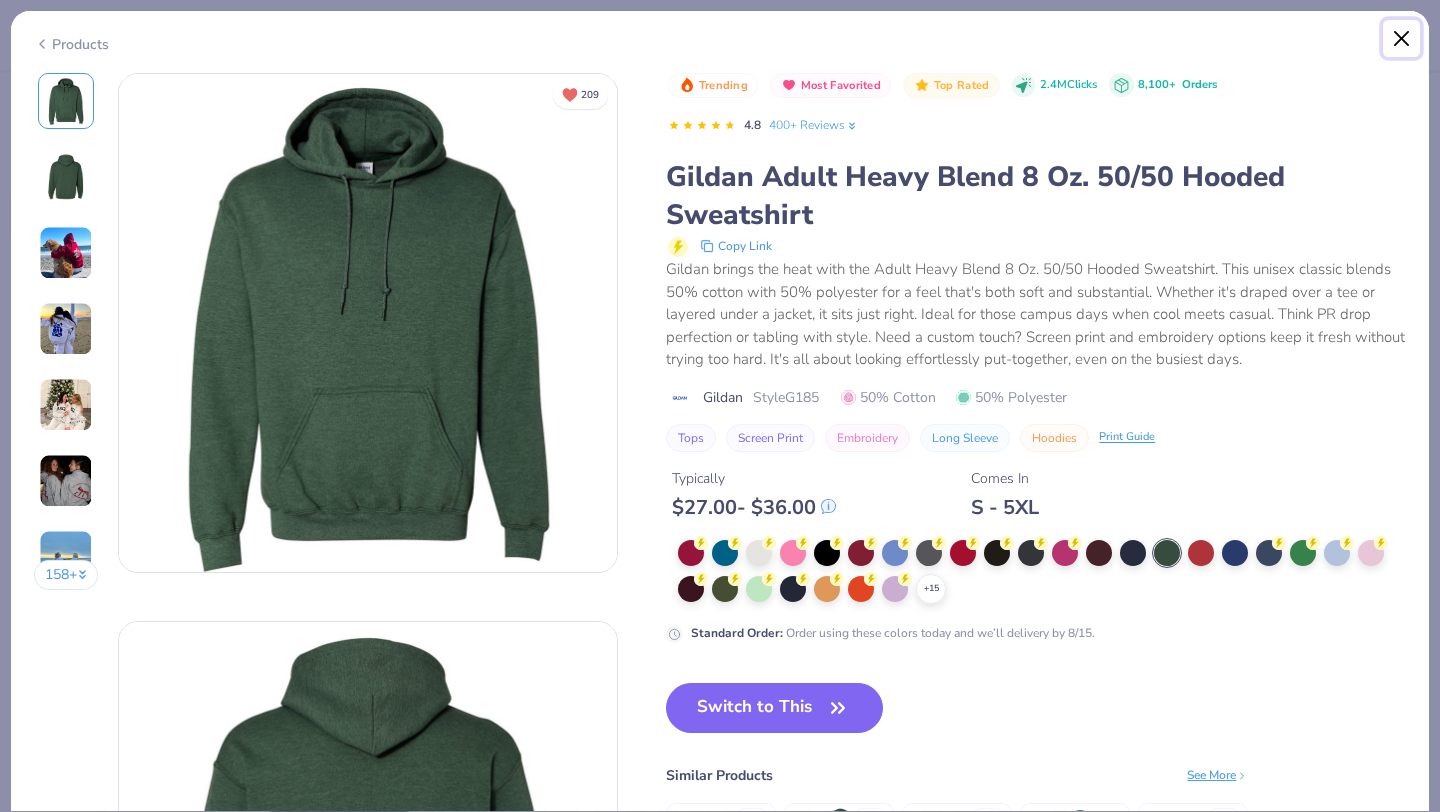 click at bounding box center [1402, 39] 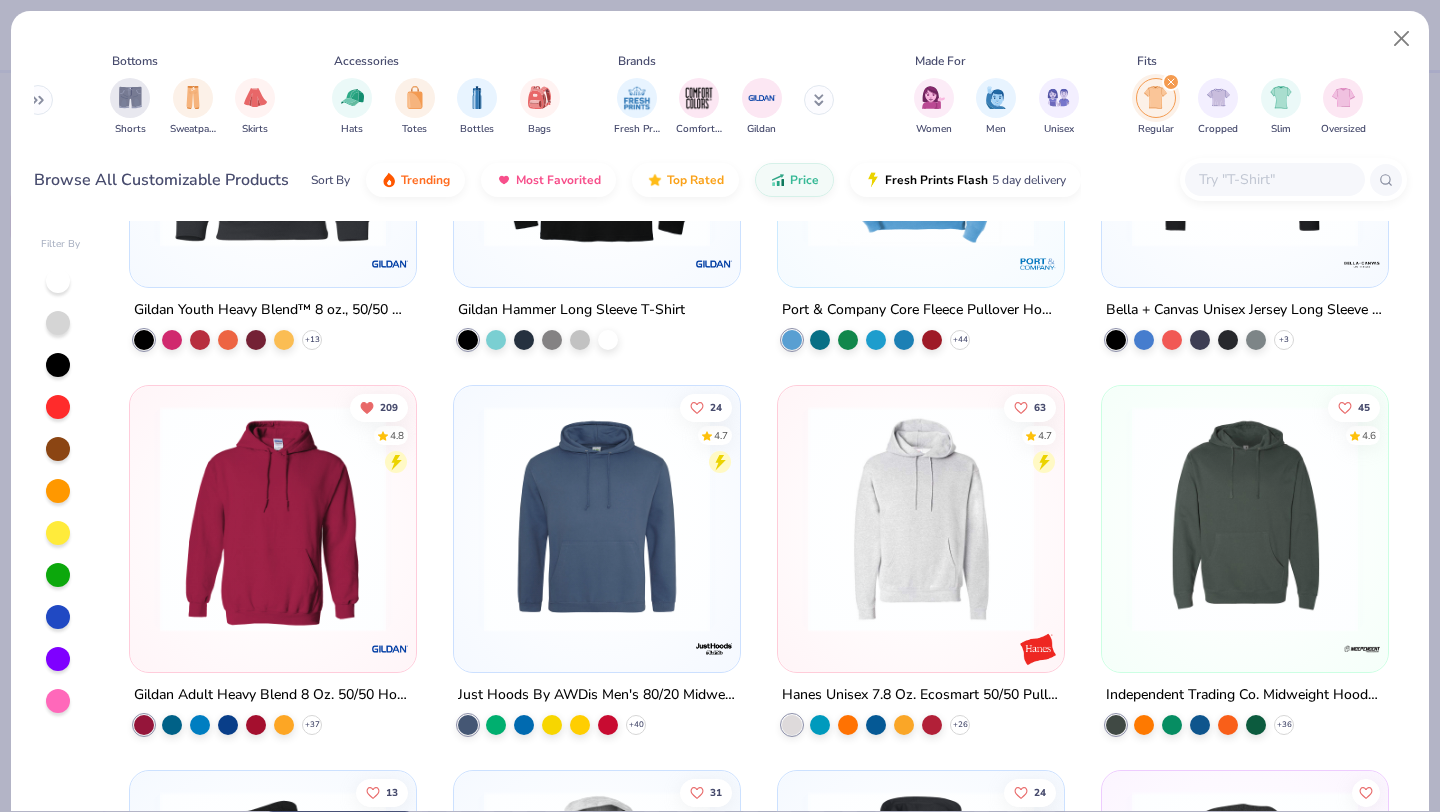 scroll, scrollTop: 0, scrollLeft: 0, axis: both 